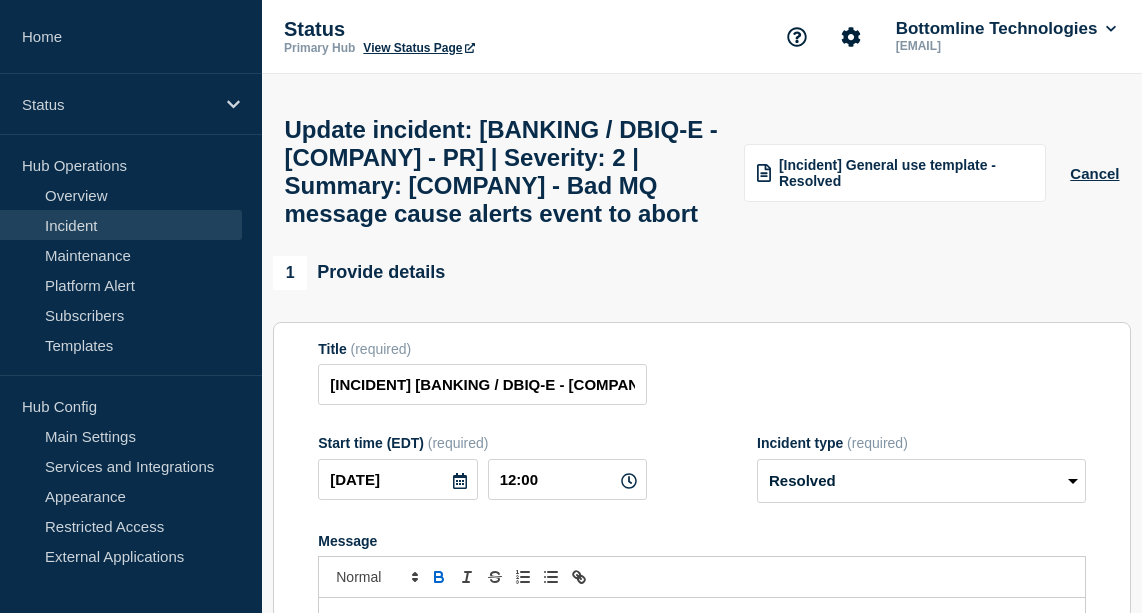scroll, scrollTop: 83, scrollLeft: 0, axis: vertical 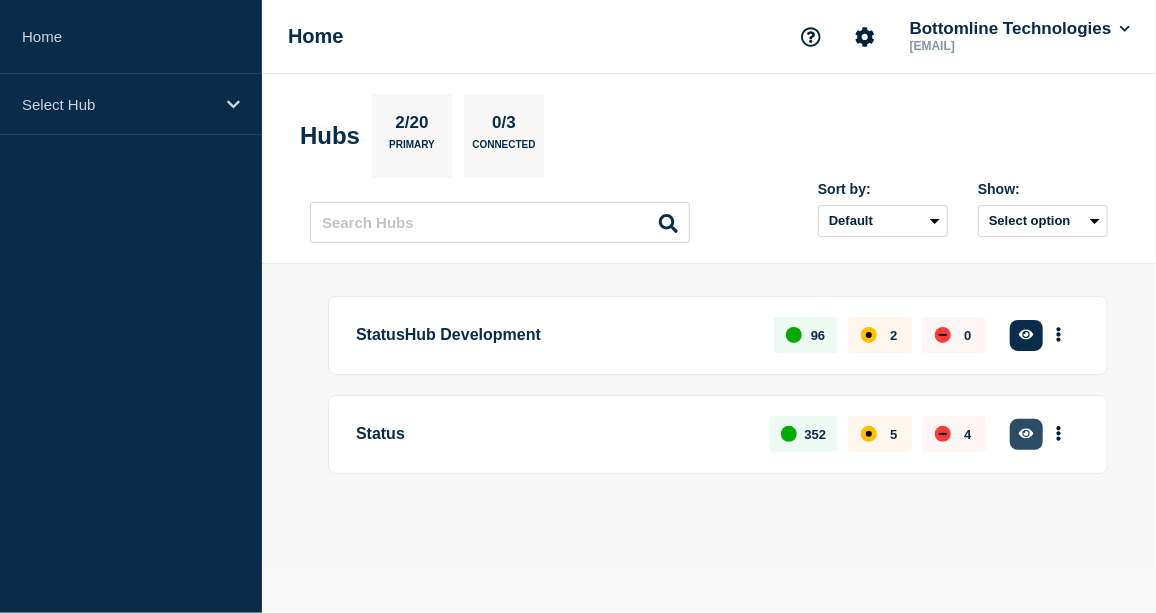 click 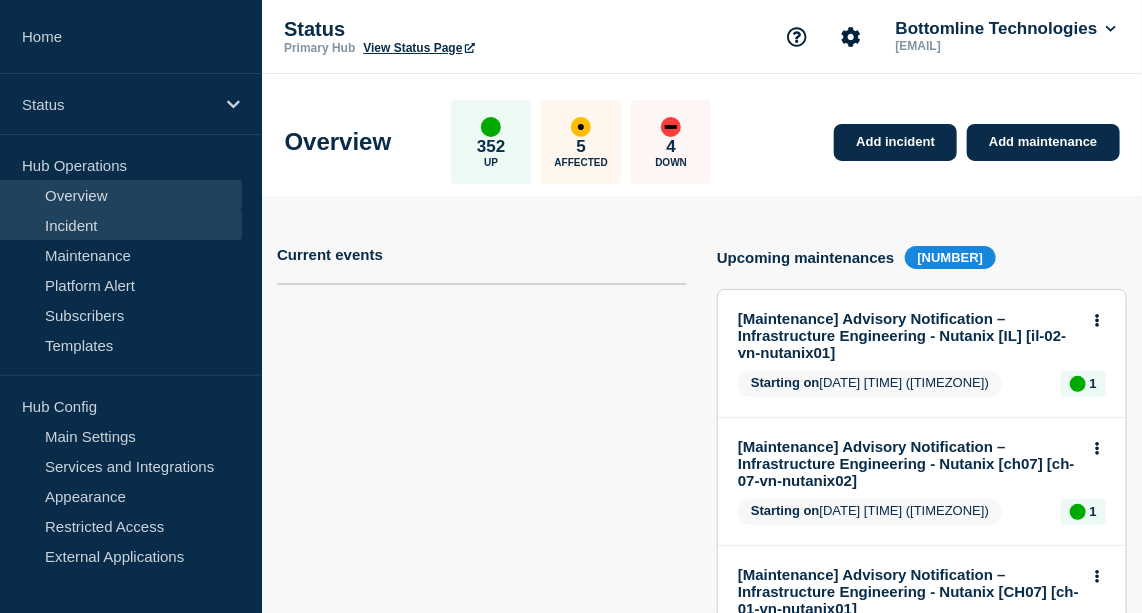 click on "Incident" at bounding box center (121, 225) 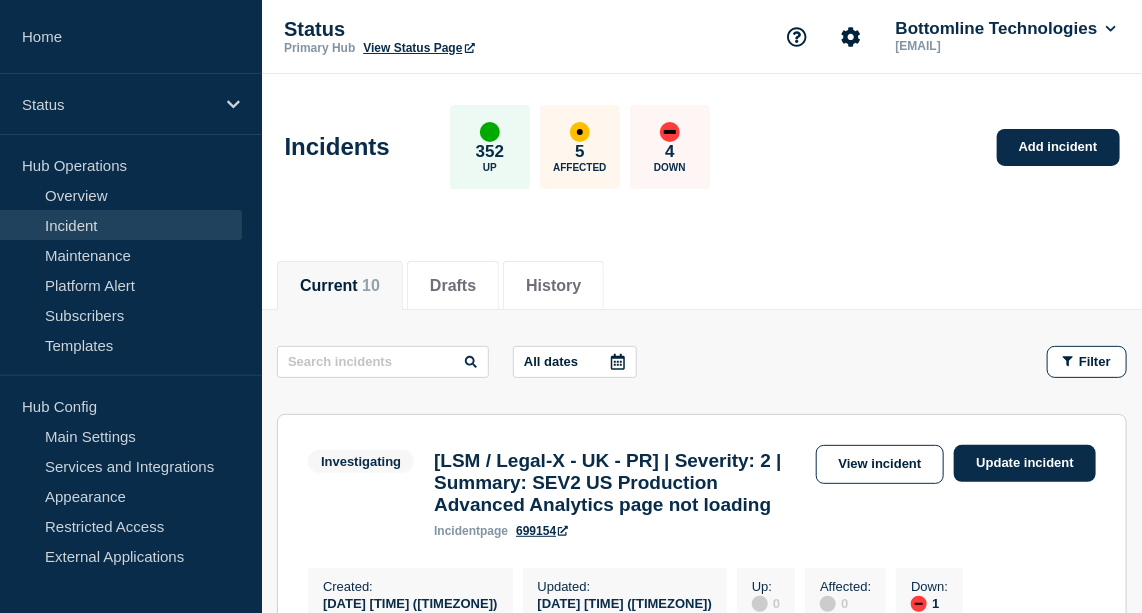 scroll, scrollTop: 159, scrollLeft: 0, axis: vertical 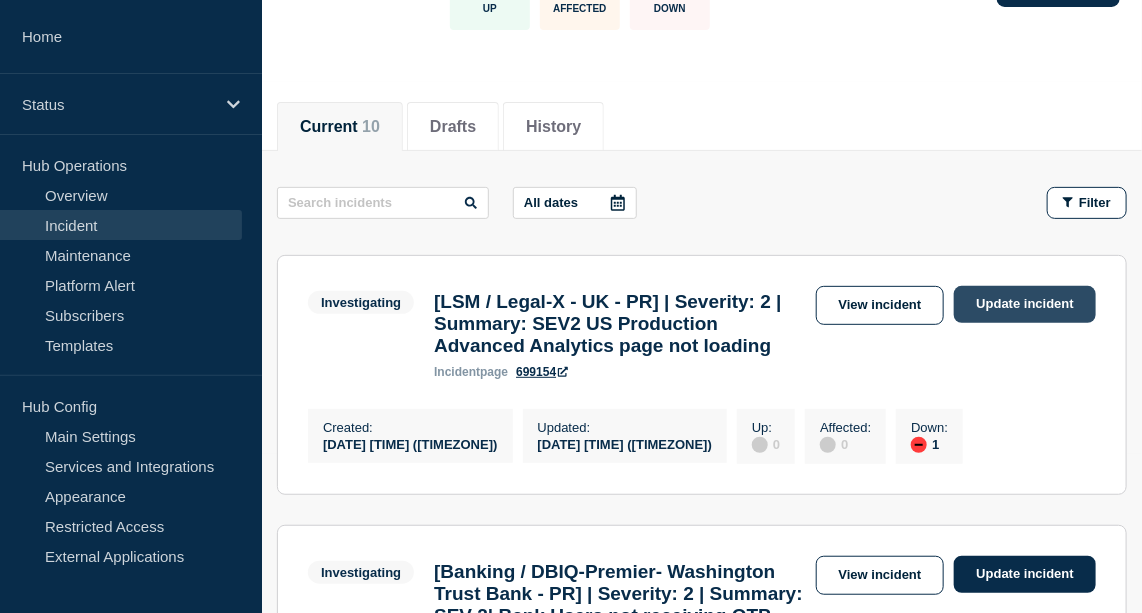click on "Update incident" at bounding box center [1025, 304] 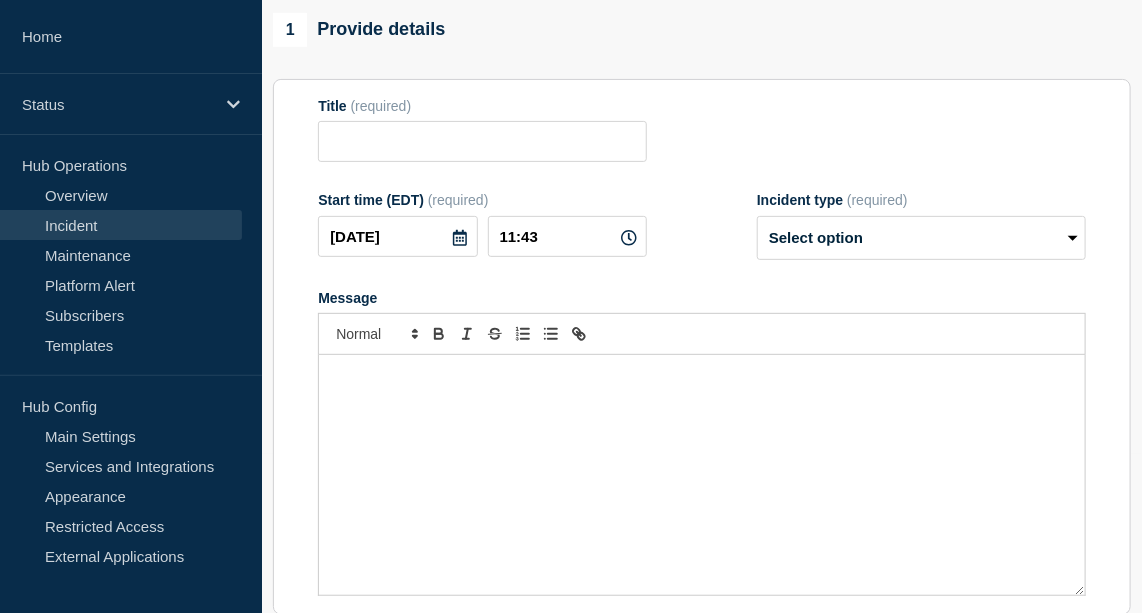 type on "[LSM / Legal-X - UK - PR] | Severity: 2 | Summary: SEV2 US Production Advanced Analytics  page not loading" 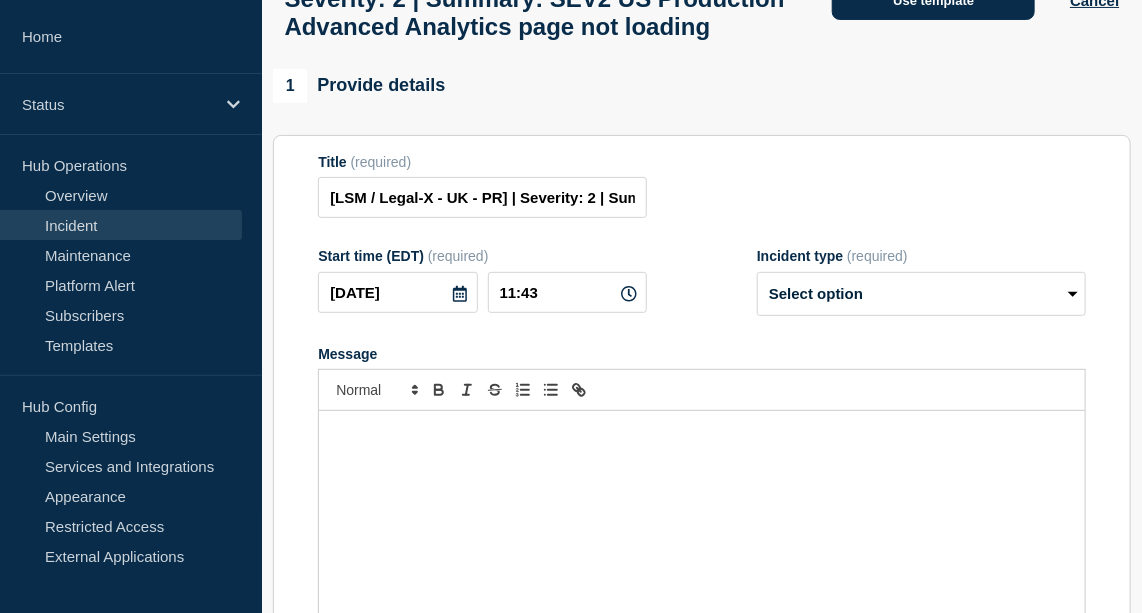 click on "Use template" at bounding box center (933, 0) 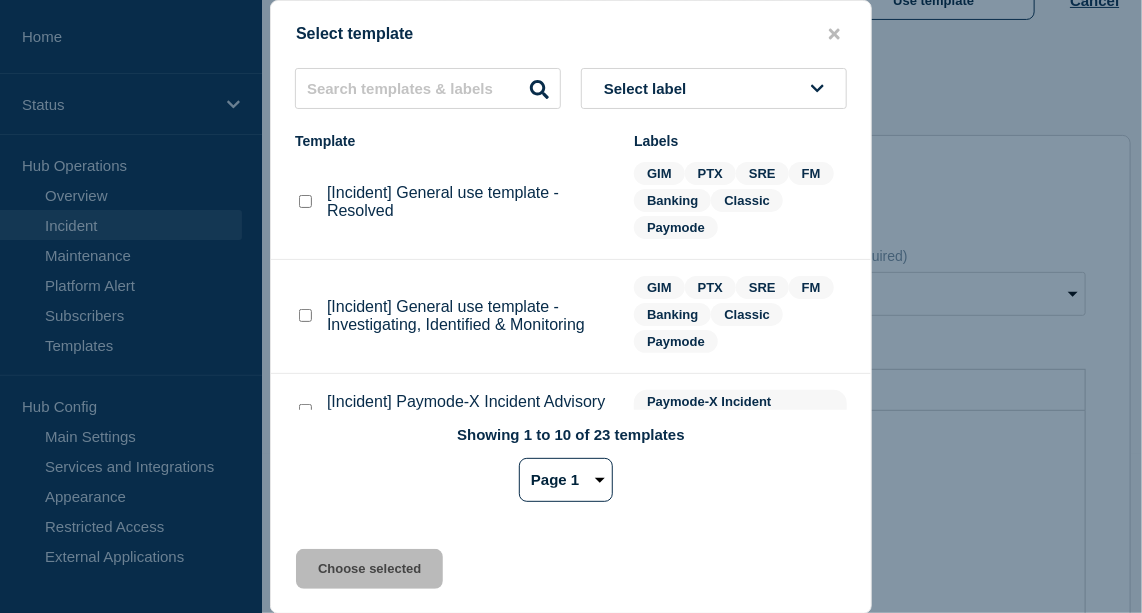 scroll, scrollTop: 192, scrollLeft: 0, axis: vertical 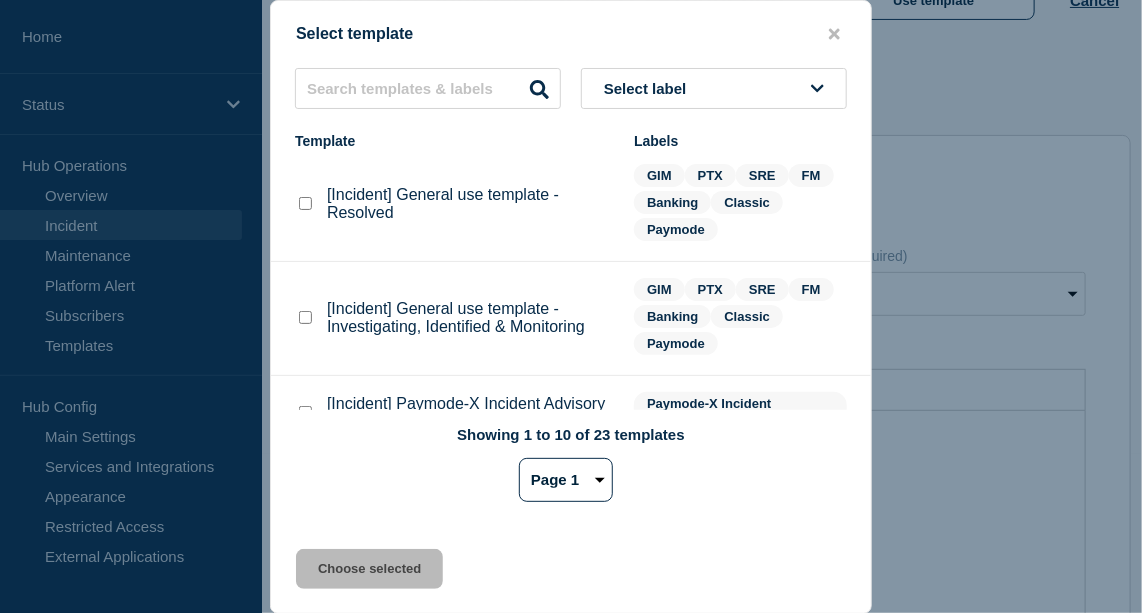 click at bounding box center (305, 317) 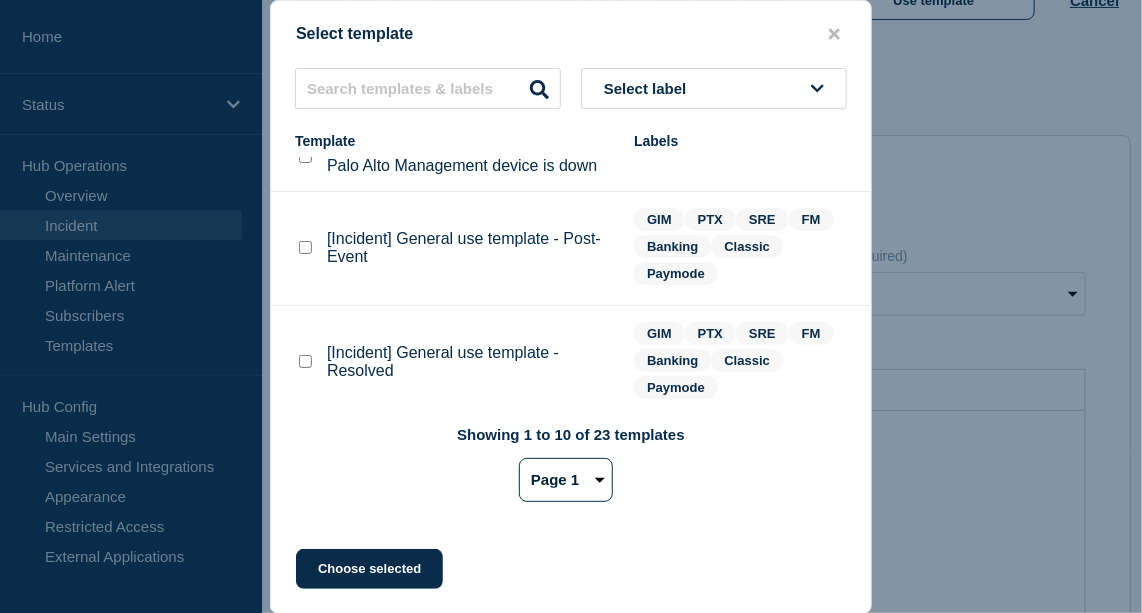 scroll, scrollTop: 244, scrollLeft: 0, axis: vertical 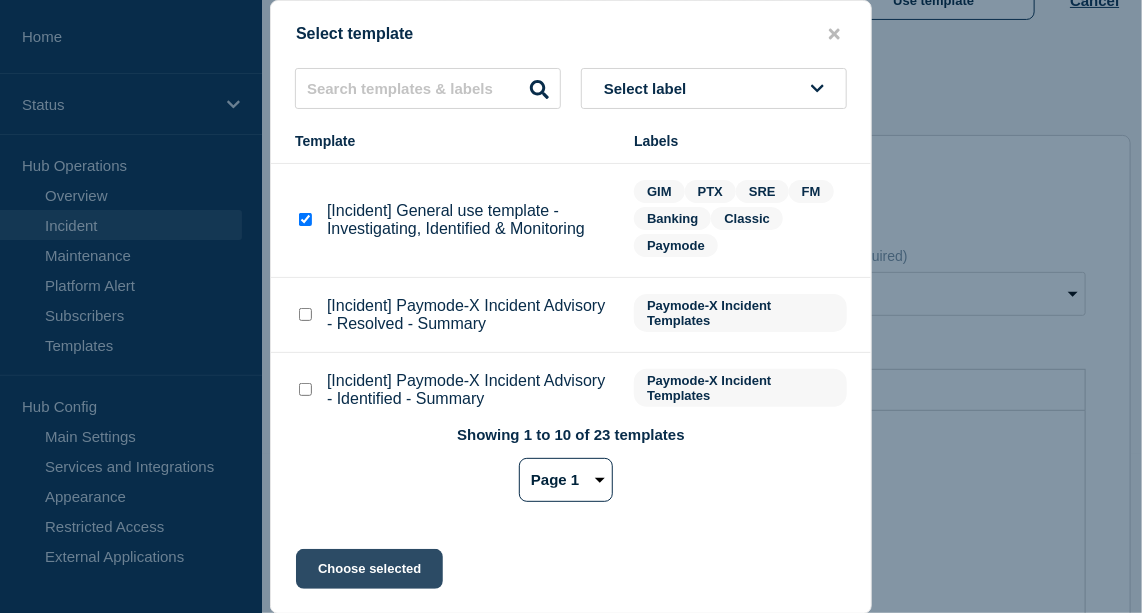 click on "Choose selected" 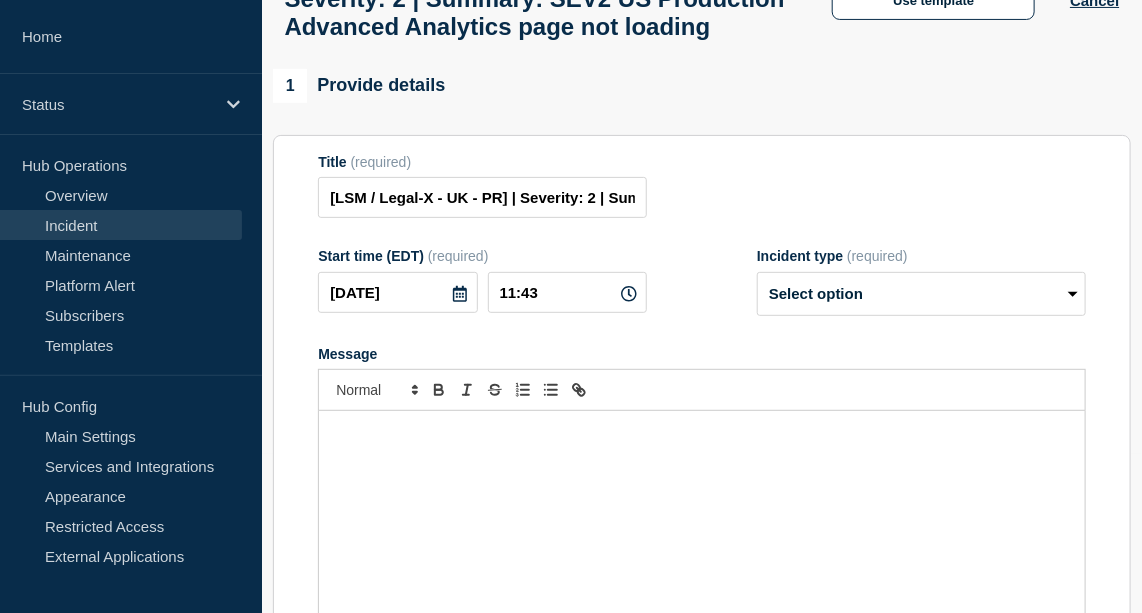 select on "investigating" 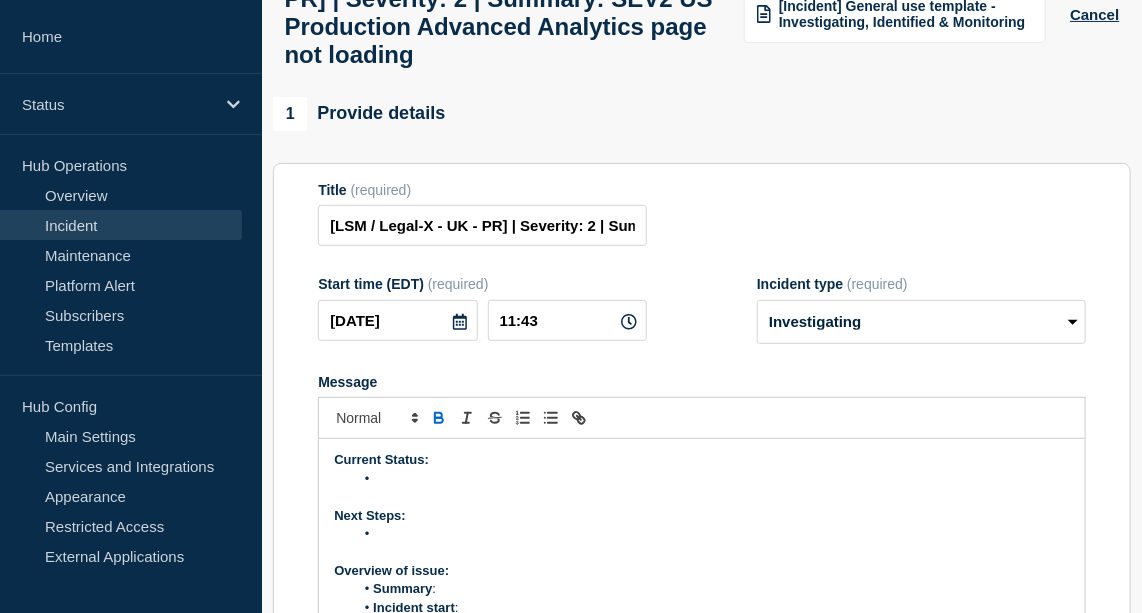 click at bounding box center (712, 479) 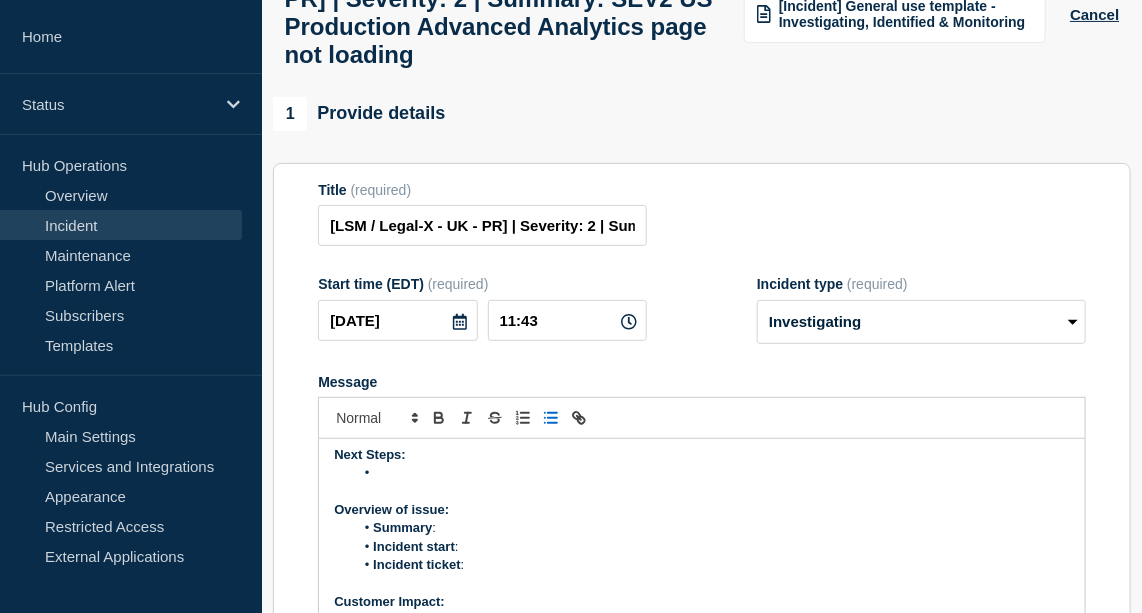 scroll, scrollTop: 59, scrollLeft: 0, axis: vertical 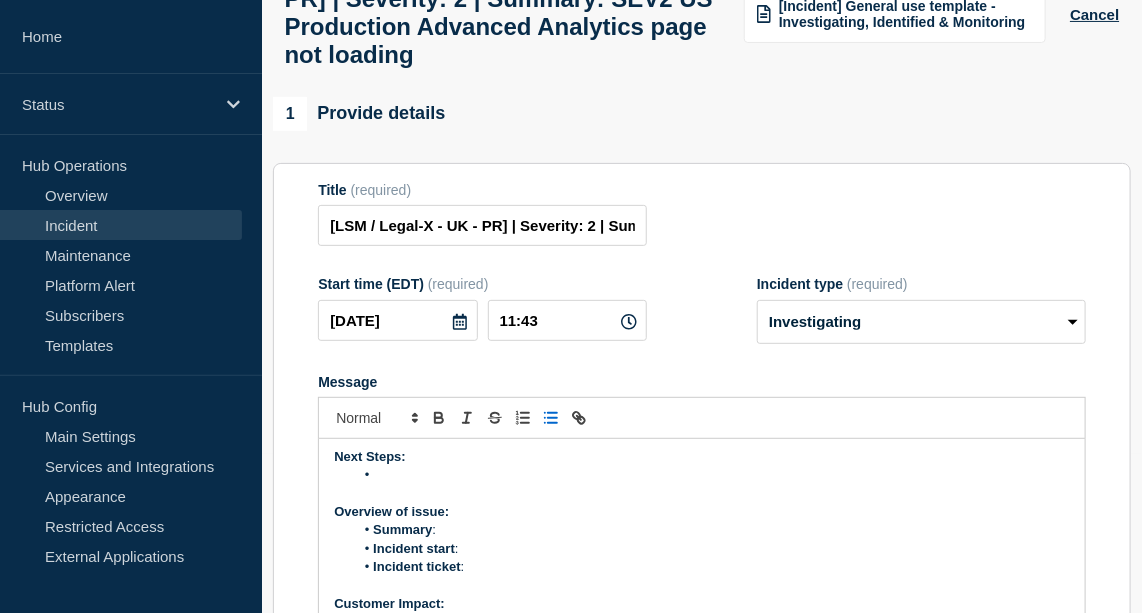 click at bounding box center [712, 475] 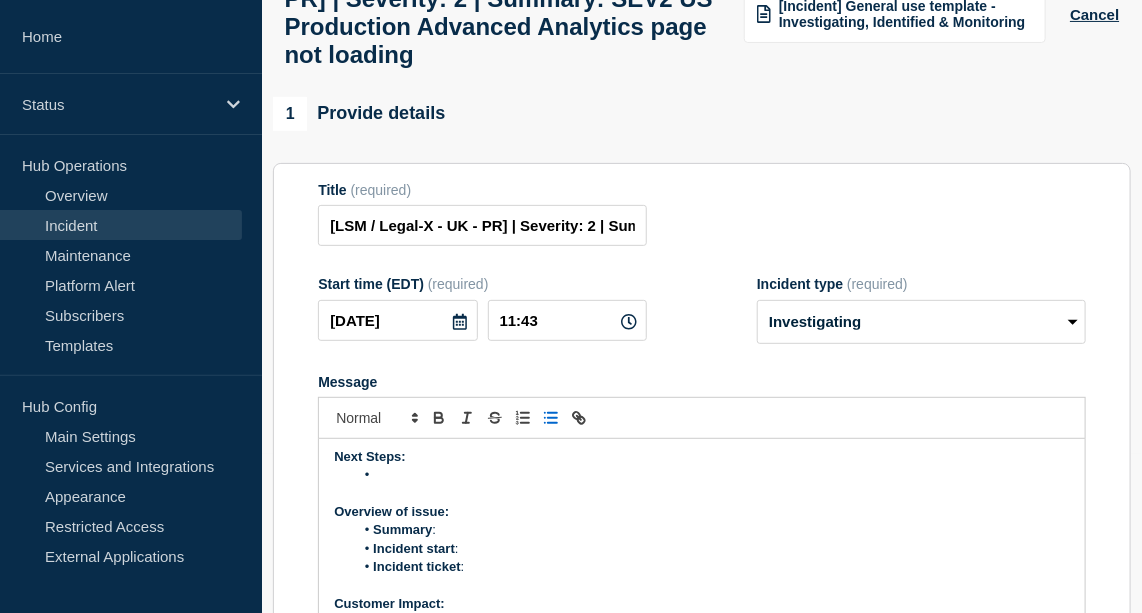 type 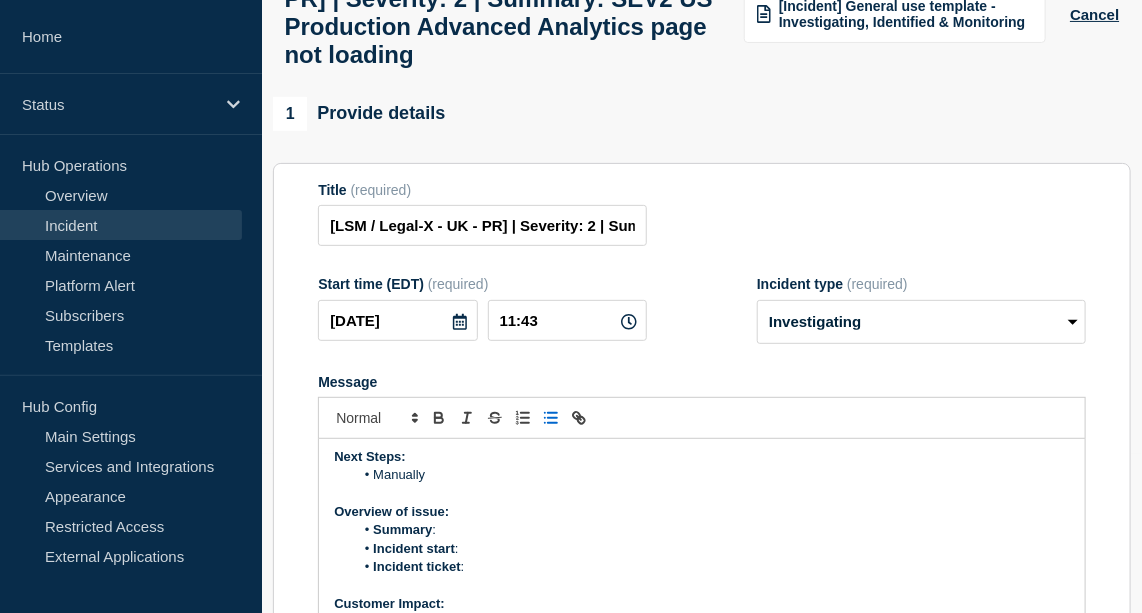 scroll, scrollTop: 9, scrollLeft: 0, axis: vertical 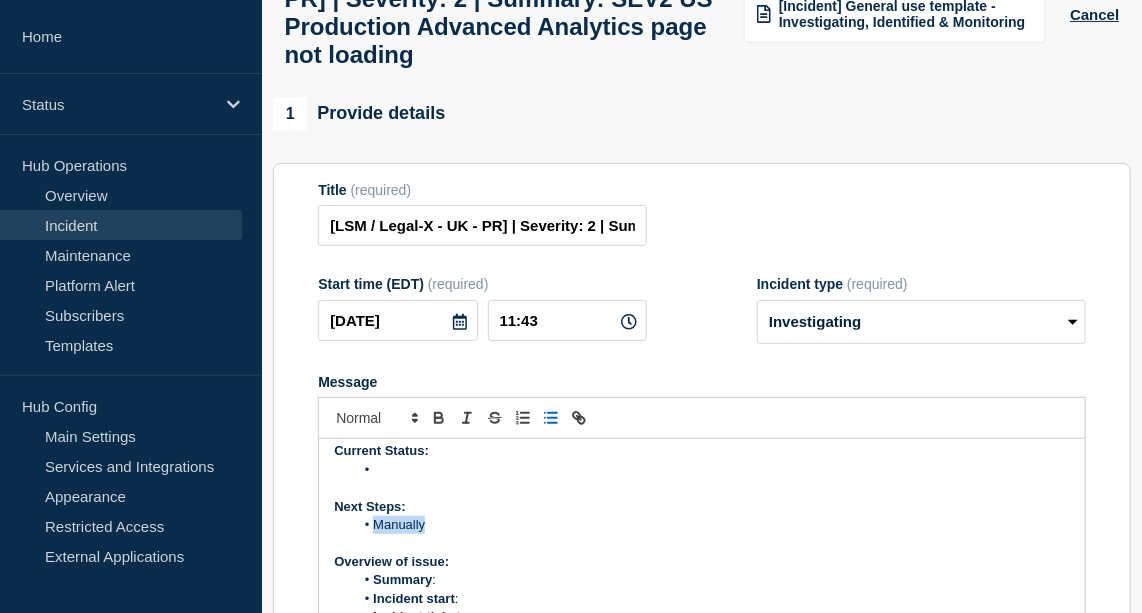 drag, startPoint x: 422, startPoint y: 538, endPoint x: 367, endPoint y: 547, distance: 55.7315 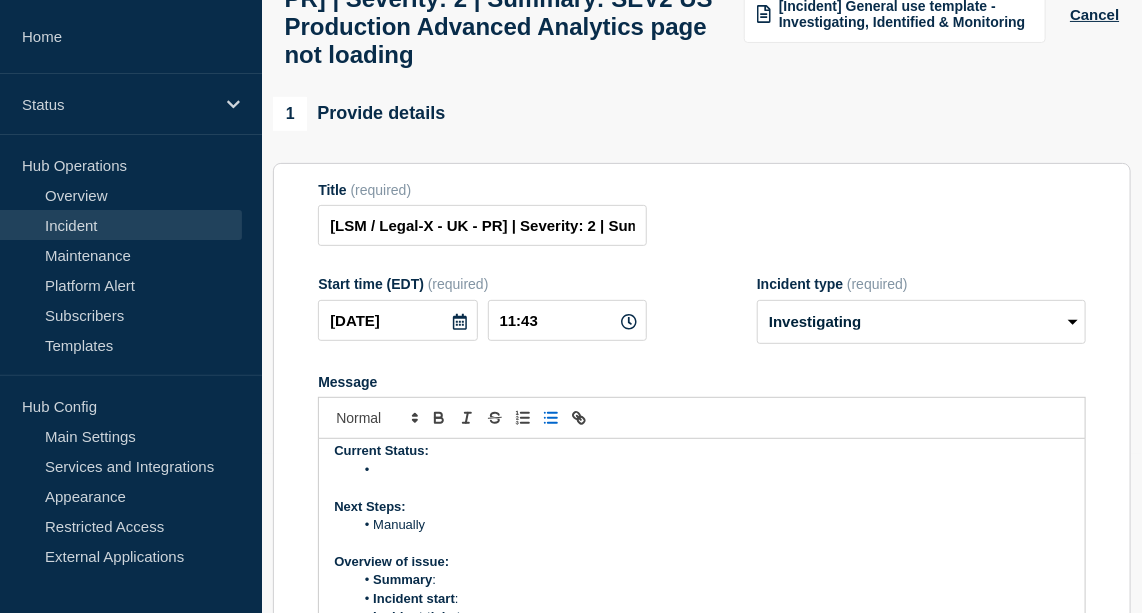 click on "Manually" at bounding box center (712, 525) 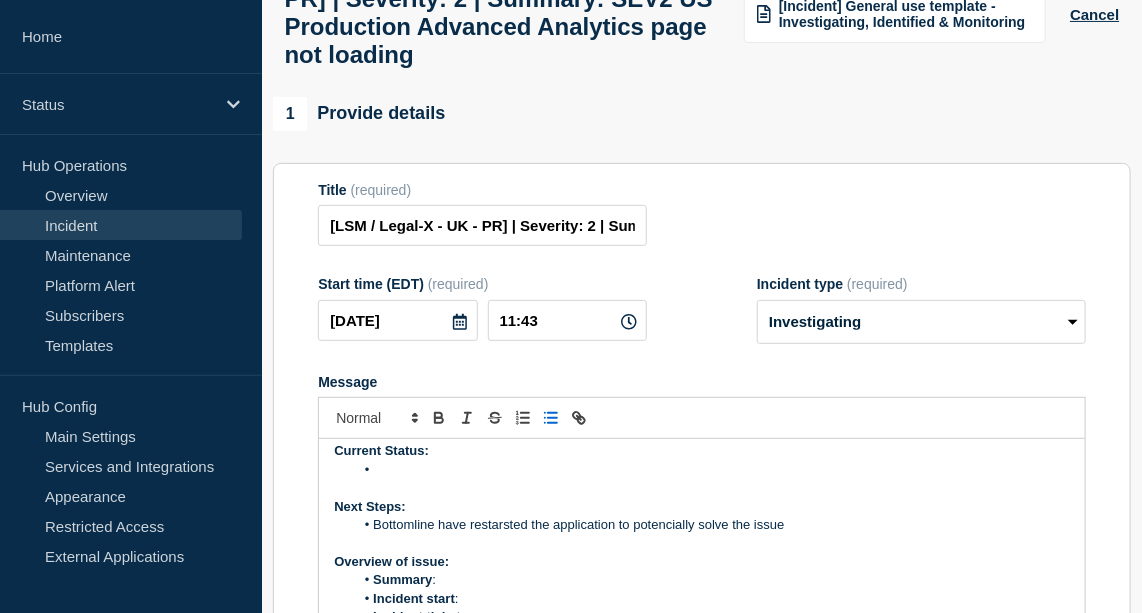 click on "Bottomline have restarsted the application to potencially solve the issue" at bounding box center (712, 525) 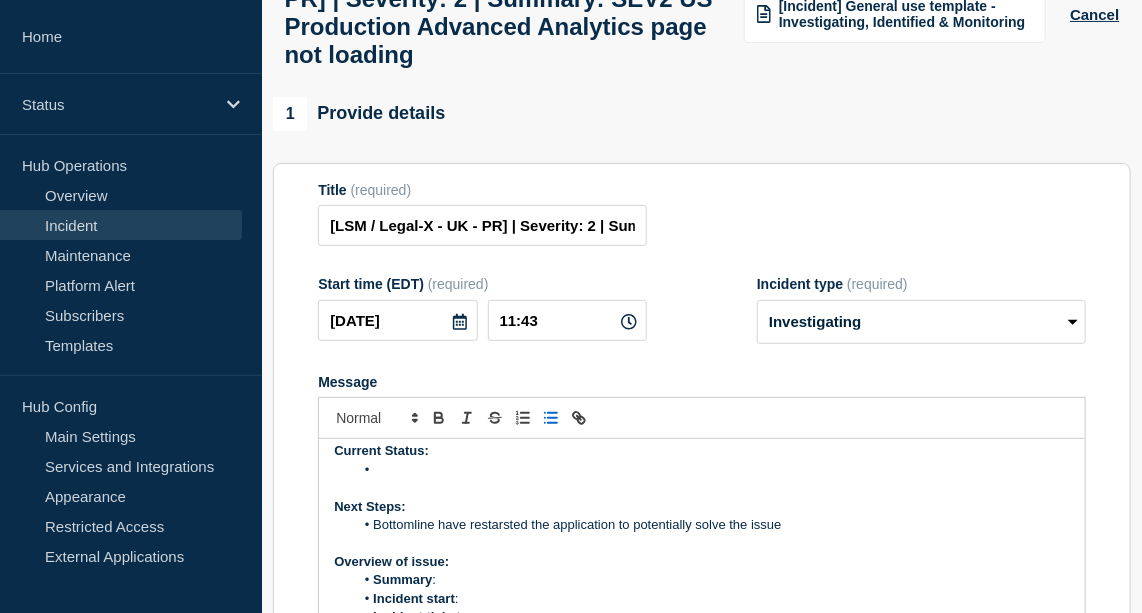 click on "Bottomline have restarsted the application to potentially solve the issue" at bounding box center (712, 525) 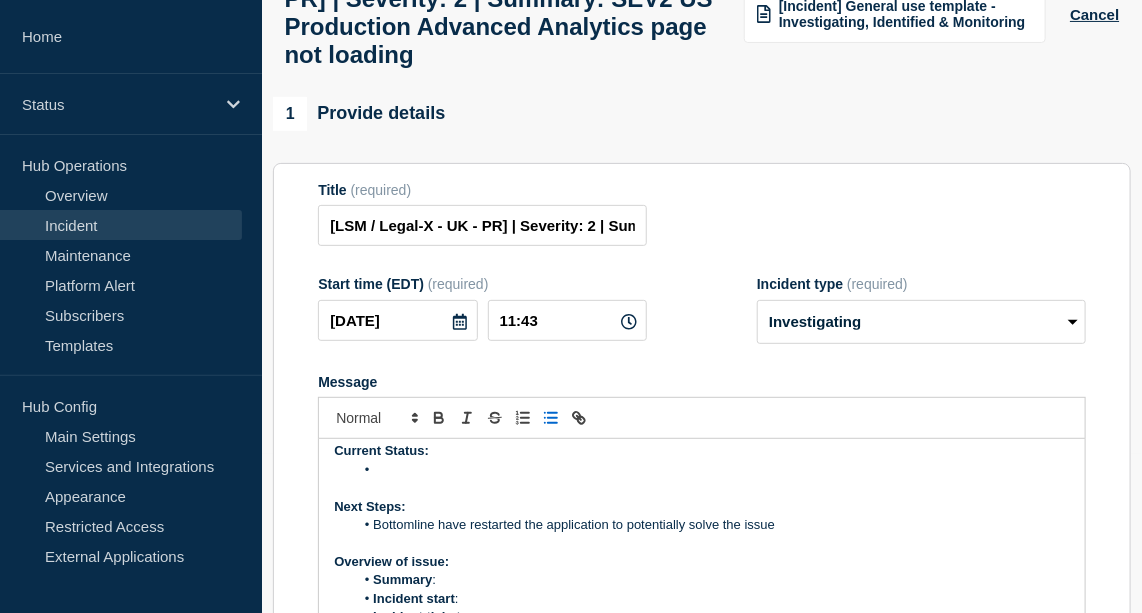 click at bounding box center [712, 470] 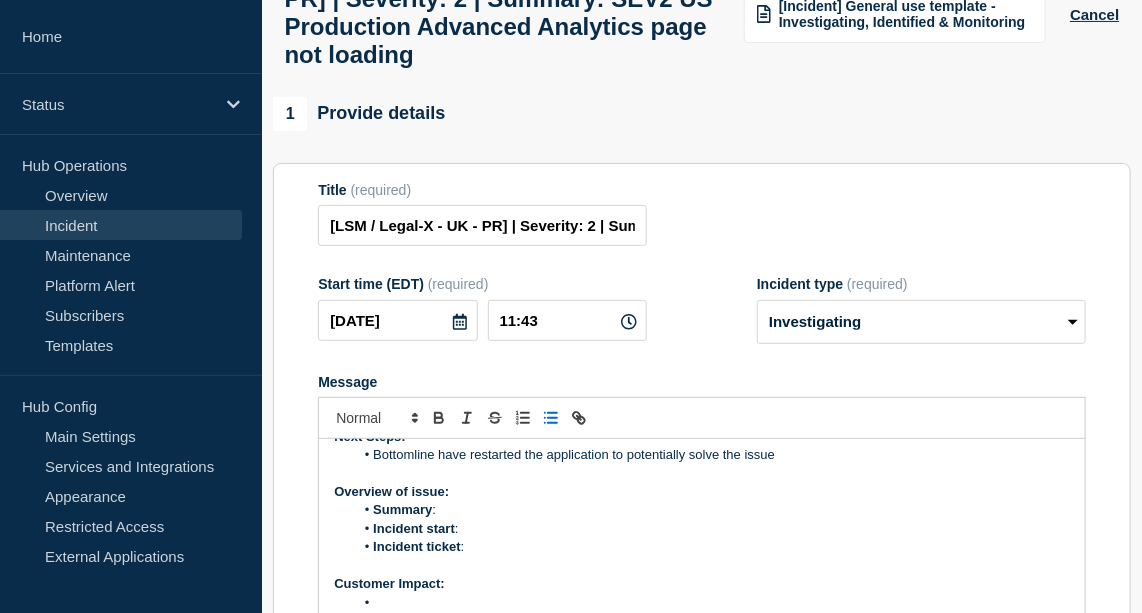 scroll, scrollTop: 79, scrollLeft: 0, axis: vertical 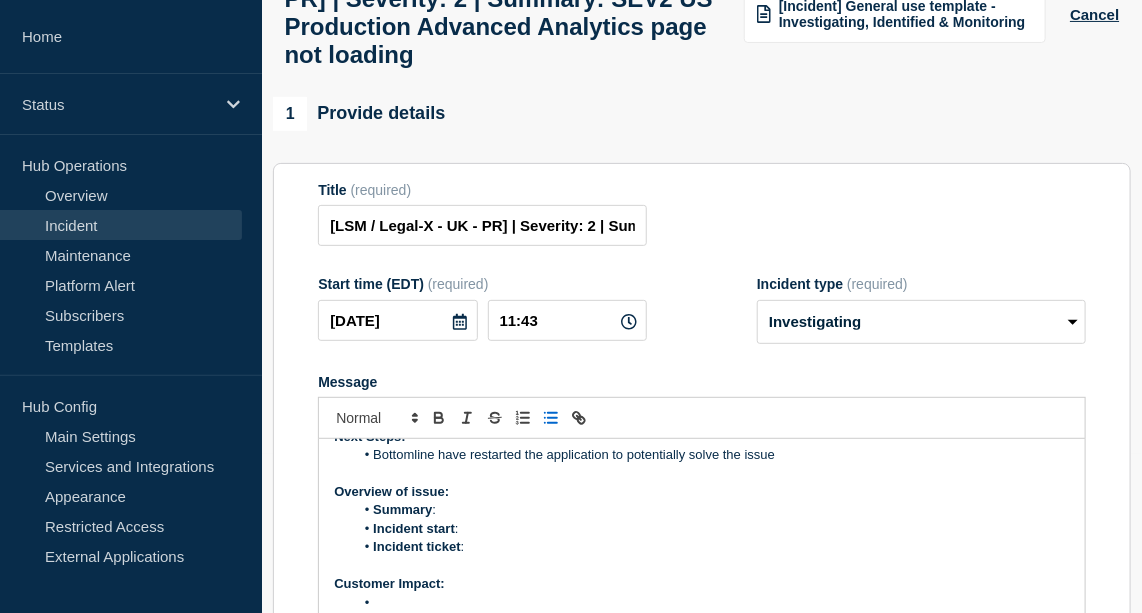 click on "Incident start :" at bounding box center [712, 529] 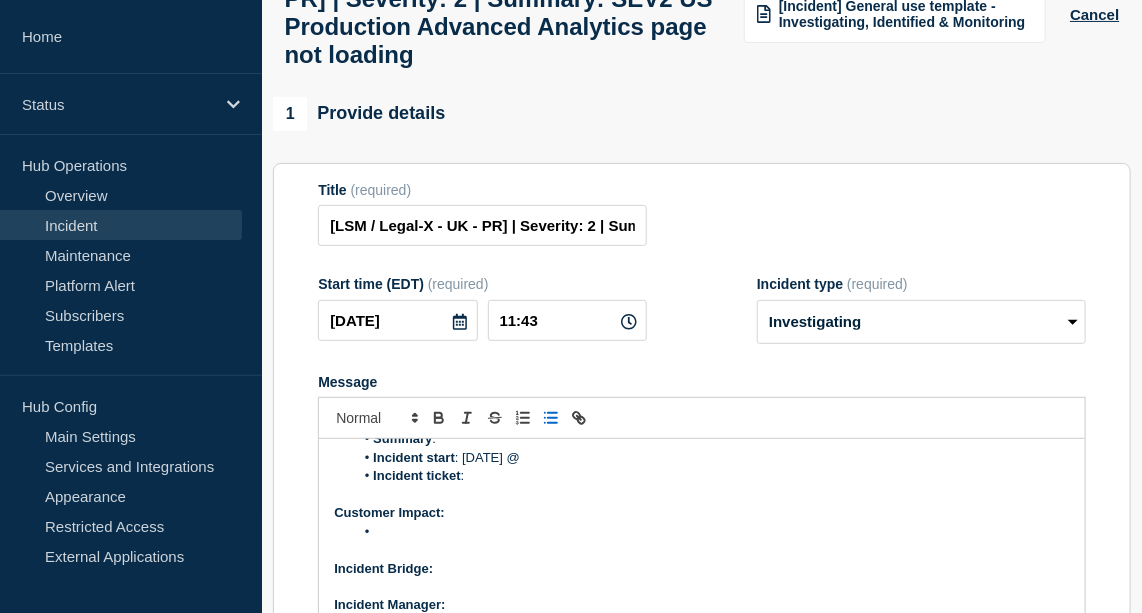scroll, scrollTop: 171, scrollLeft: 0, axis: vertical 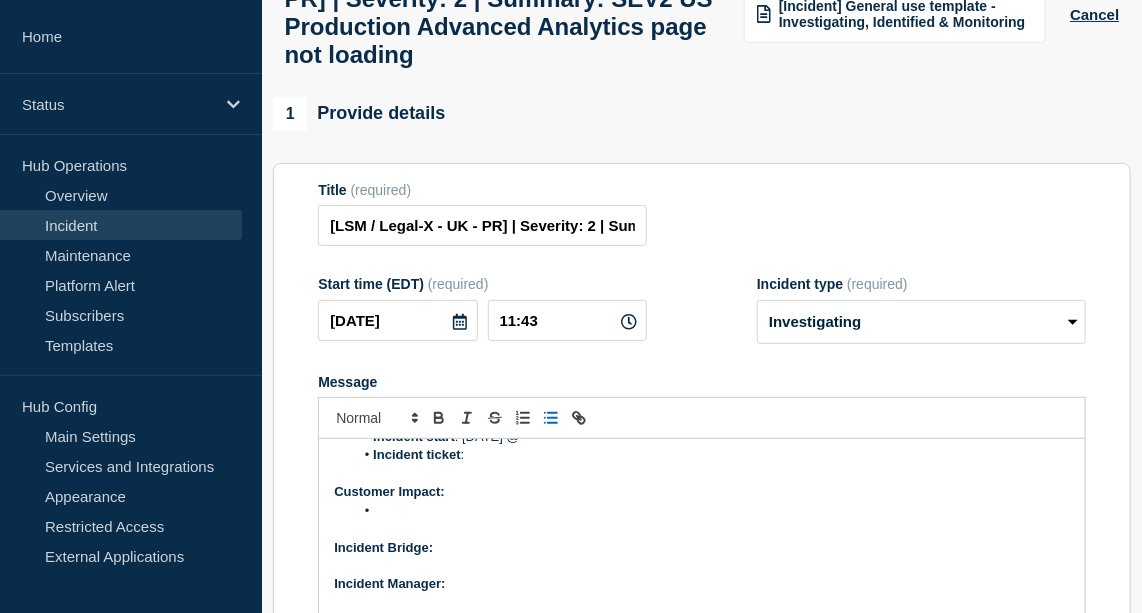 click at bounding box center [712, 511] 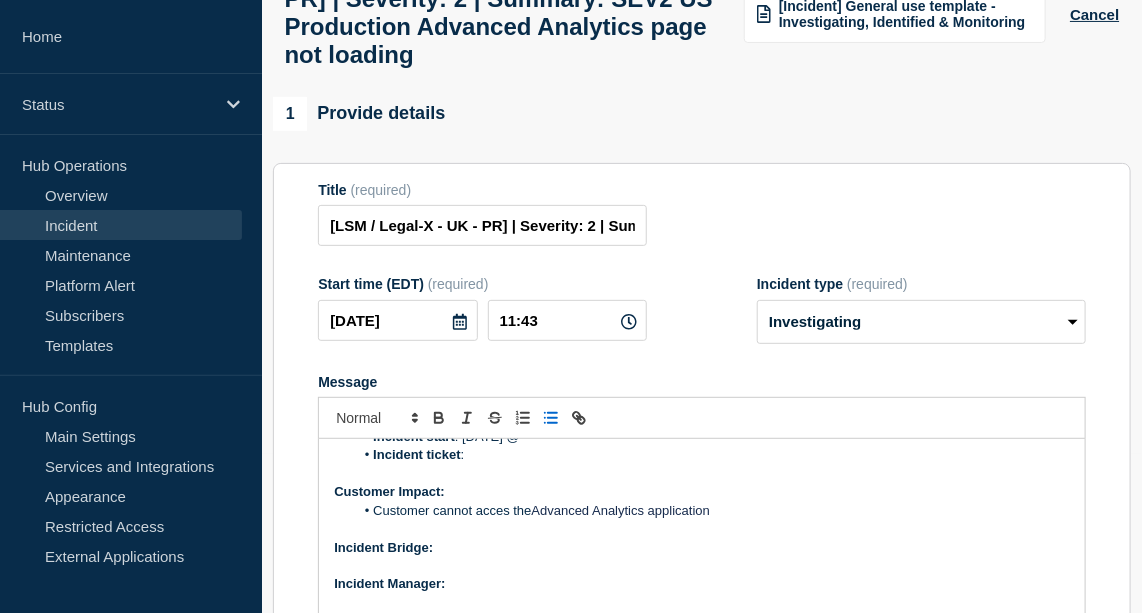 click on "Customer cannot acces the  Advanced Analytics application" at bounding box center (712, 511) 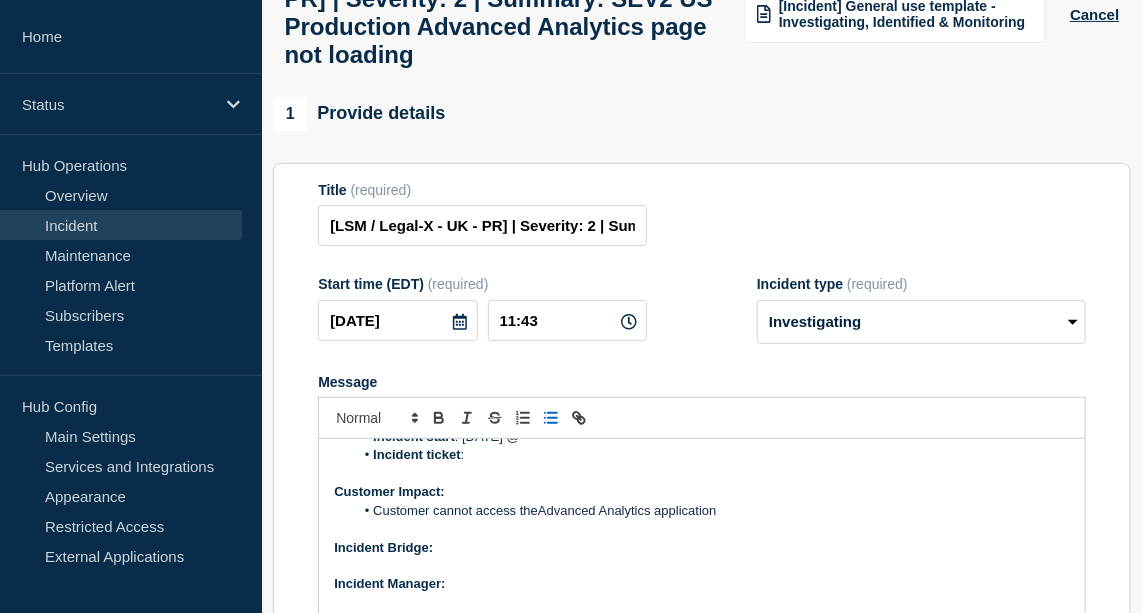 click on "Incident Bridge:" at bounding box center [702, 548] 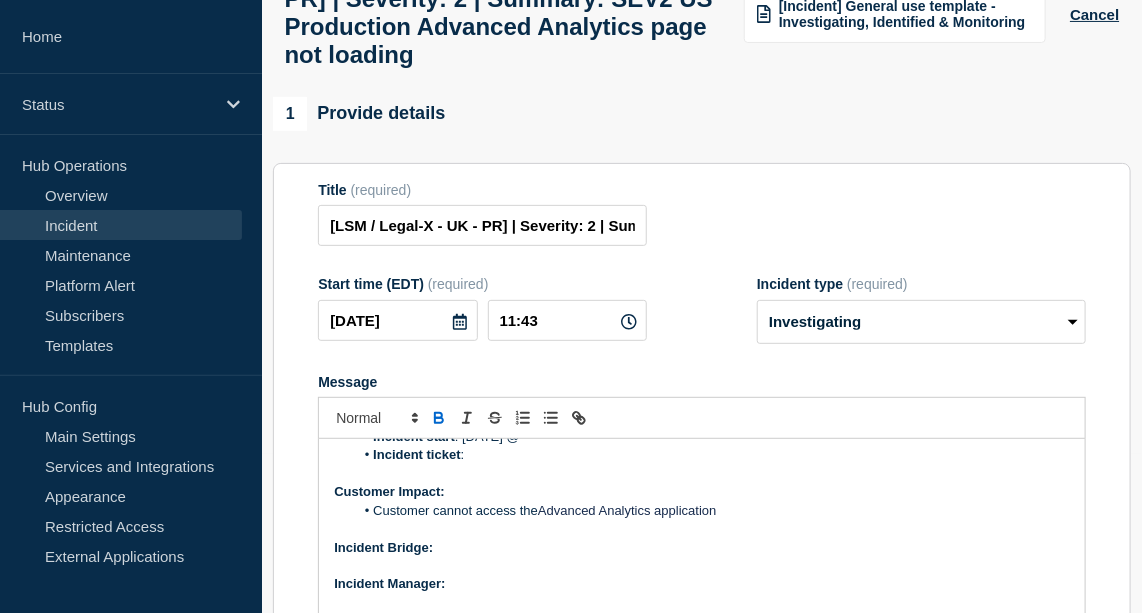 click 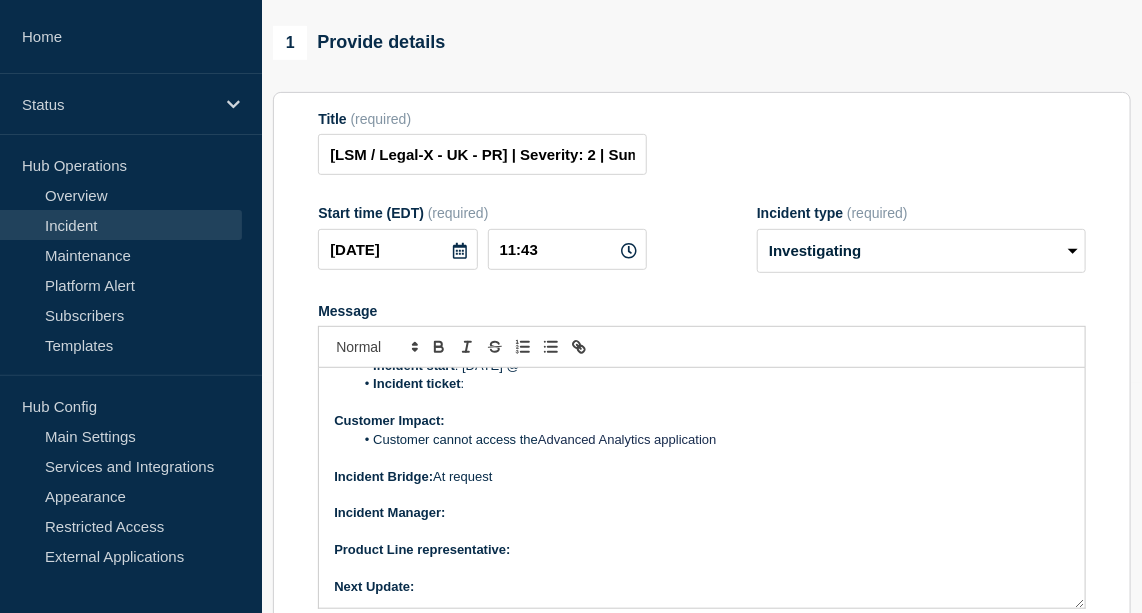scroll, scrollTop: 230, scrollLeft: 0, axis: vertical 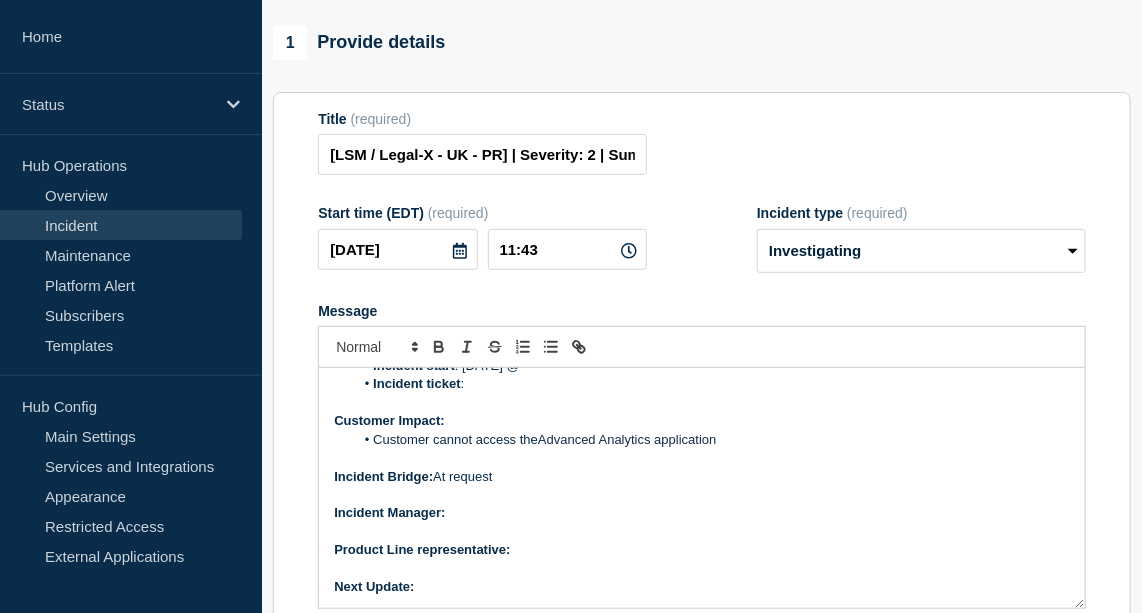 click on "Incident Manager:" at bounding box center (702, 513) 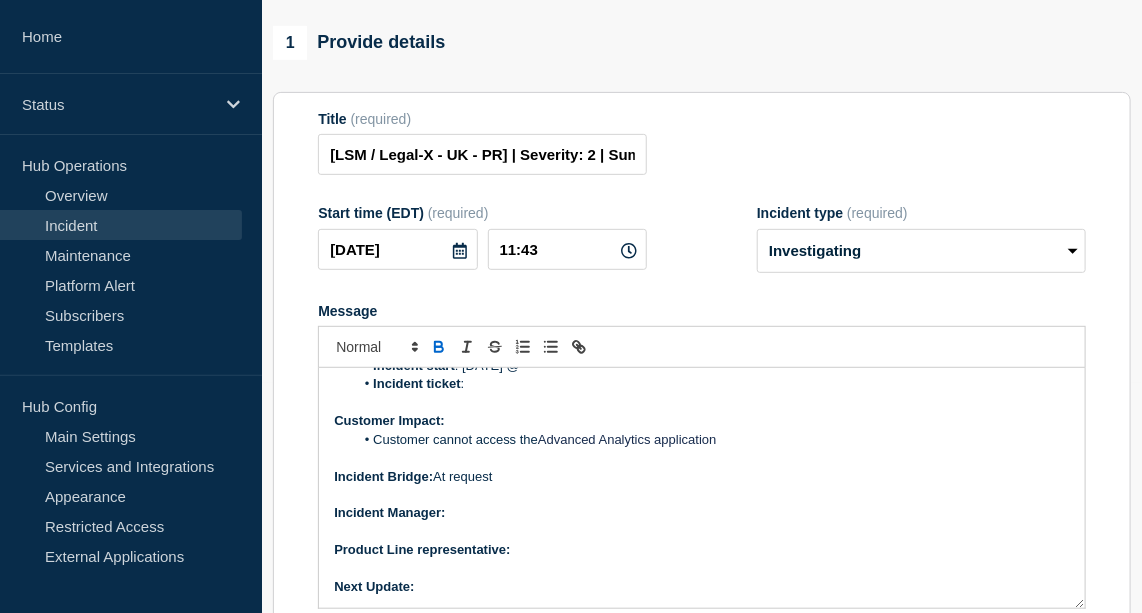 click 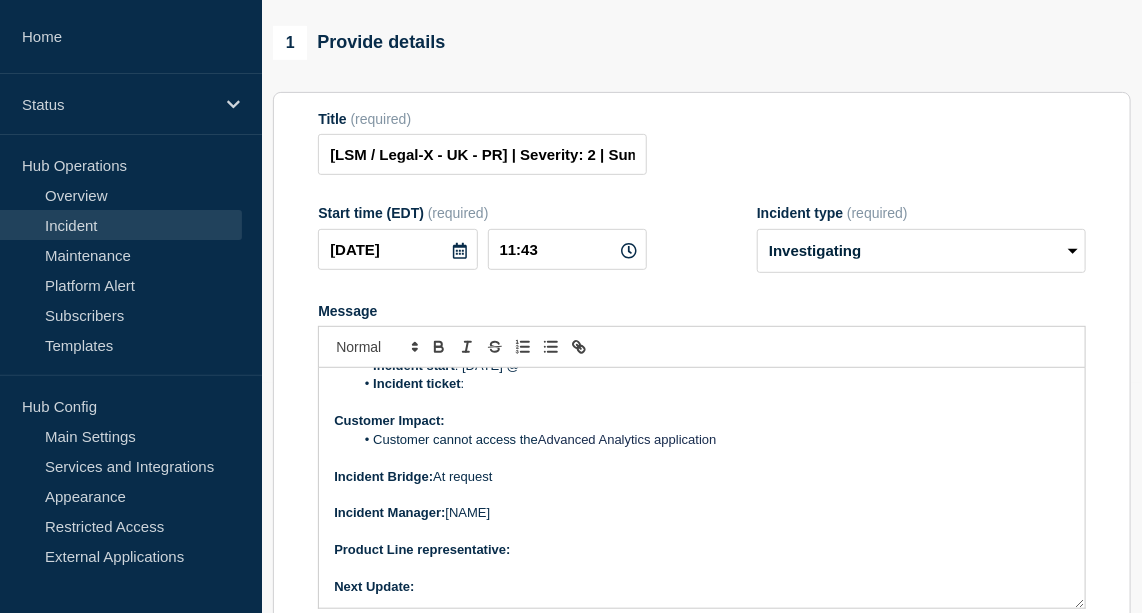 scroll, scrollTop: 268, scrollLeft: 0, axis: vertical 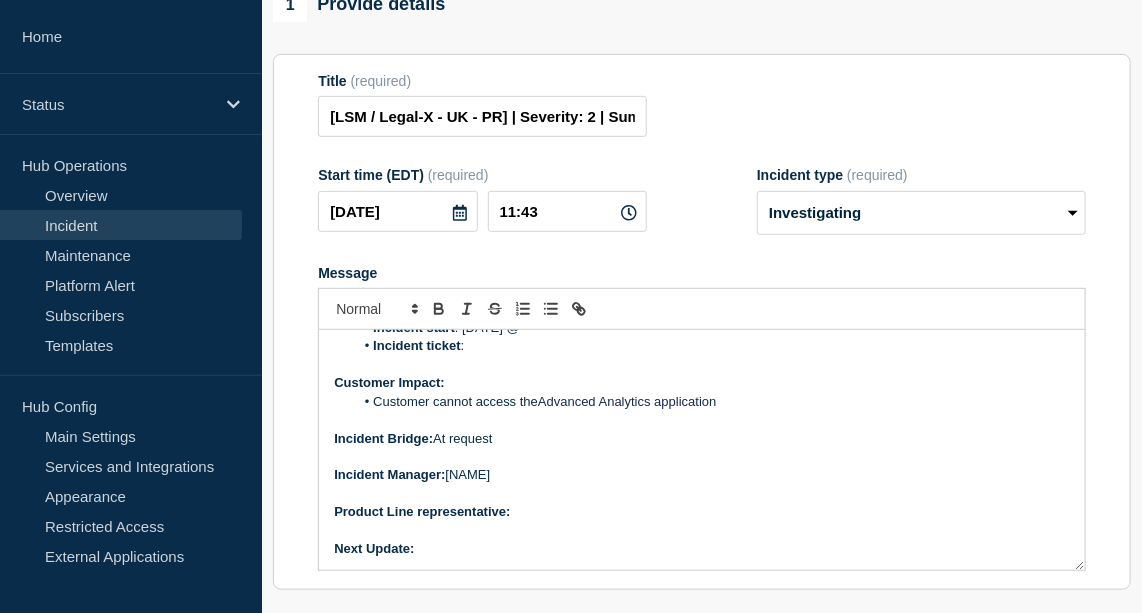 click on "Product Line representative:" at bounding box center (702, 512) 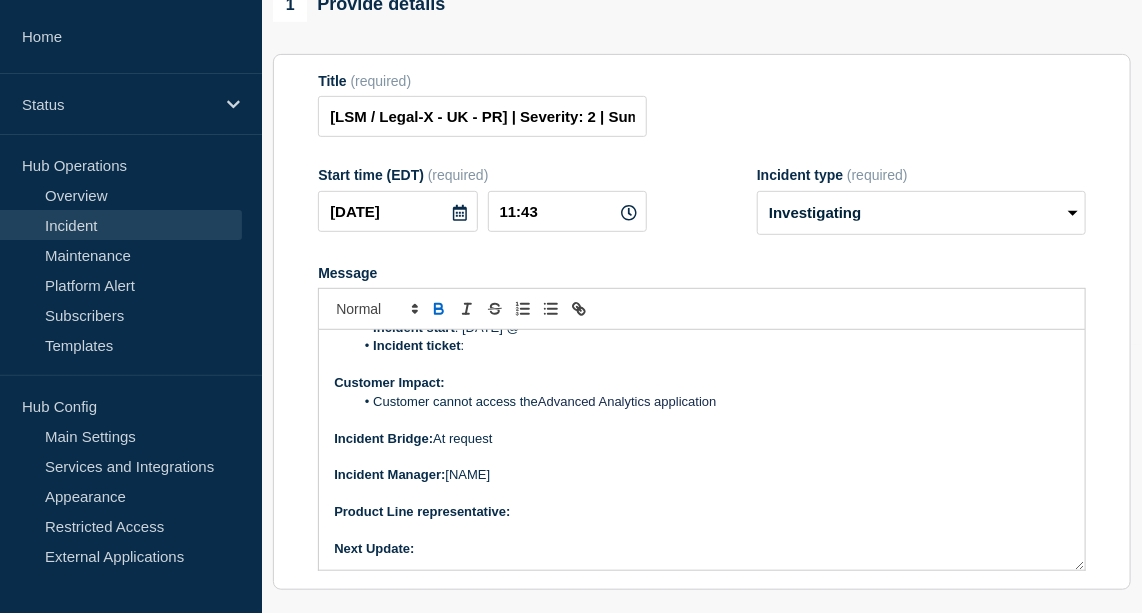 click on "Next Update:" at bounding box center [702, 549] 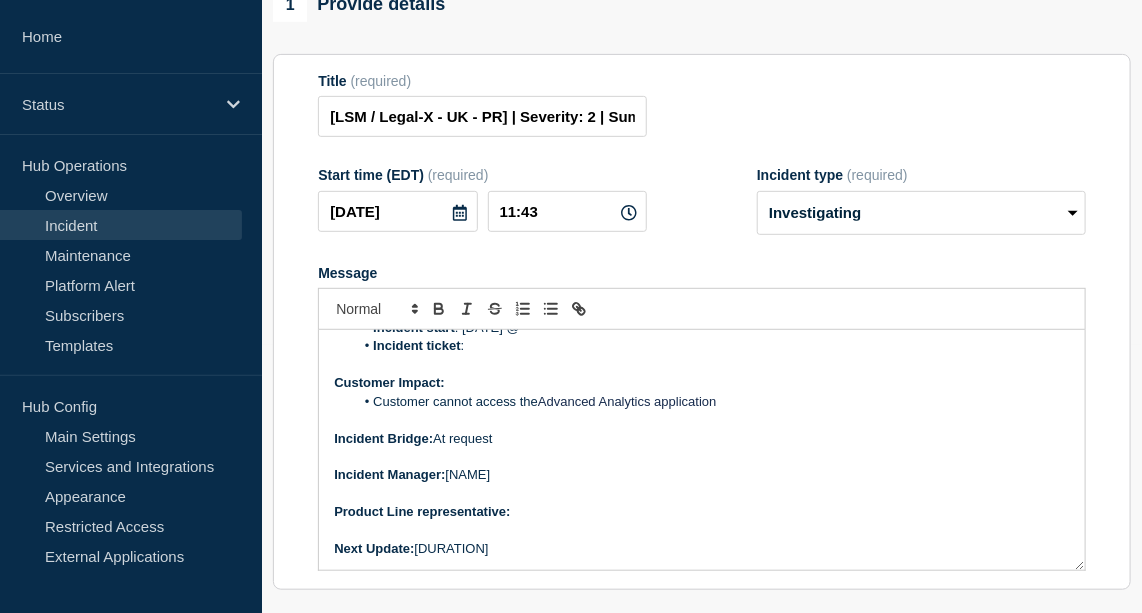 click on "Product Line representative:" at bounding box center [702, 512] 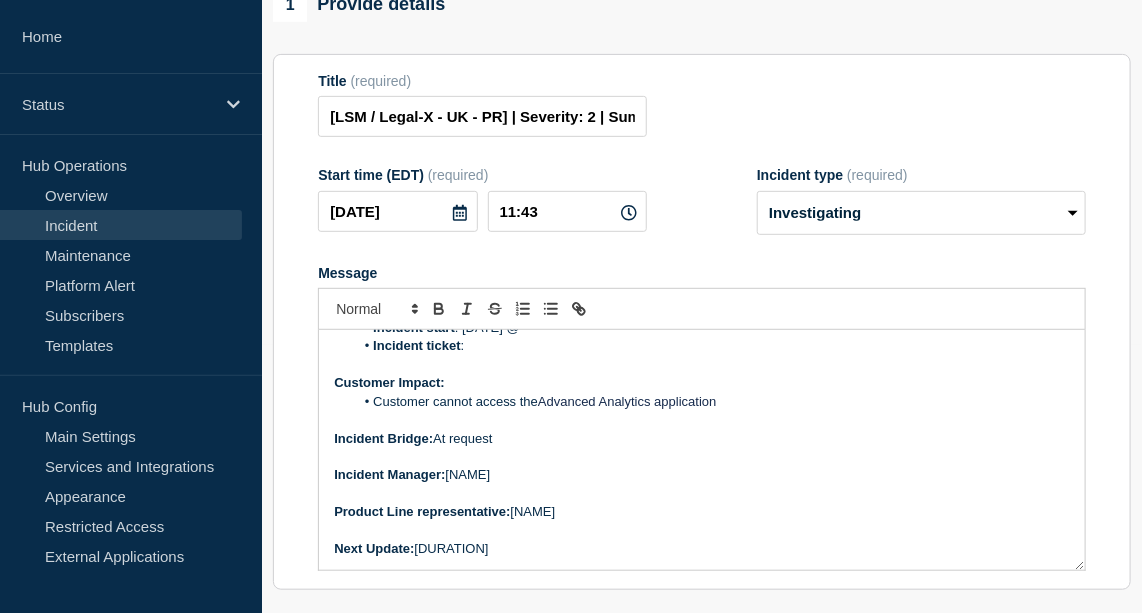 scroll, scrollTop: 55, scrollLeft: 0, axis: vertical 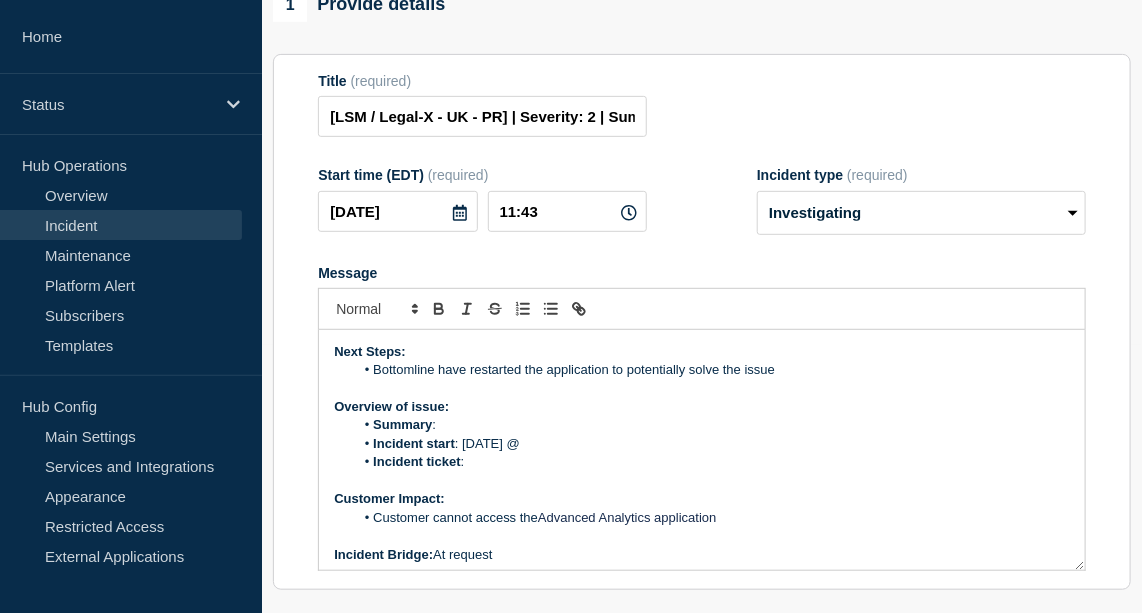 click on "Incident start : [DATE] @" at bounding box center (712, 444) 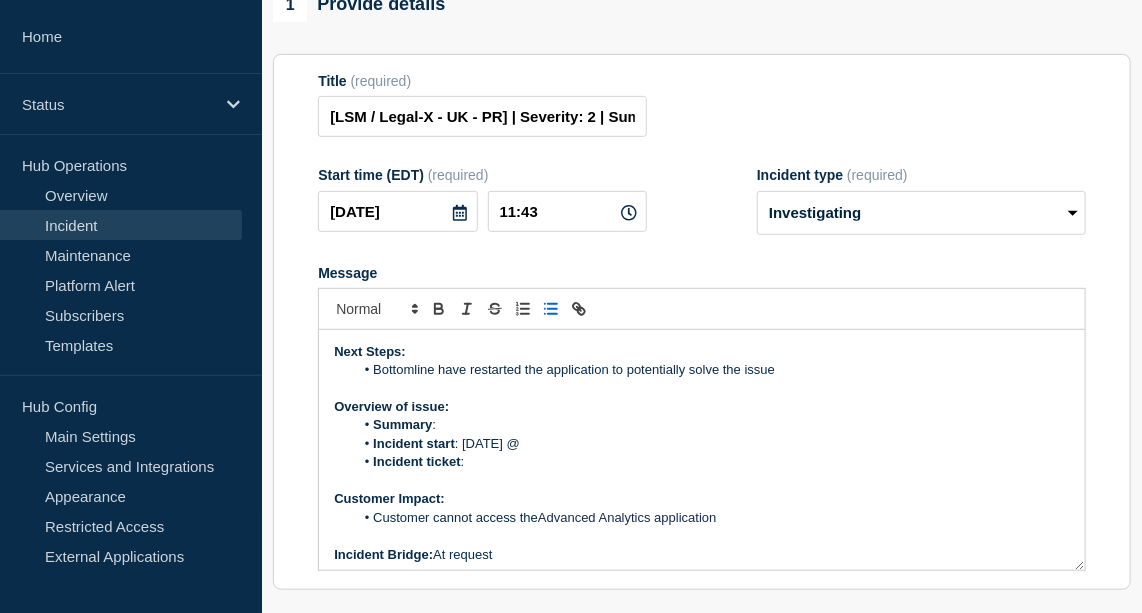 click on "Incident ticket :" at bounding box center (712, 462) 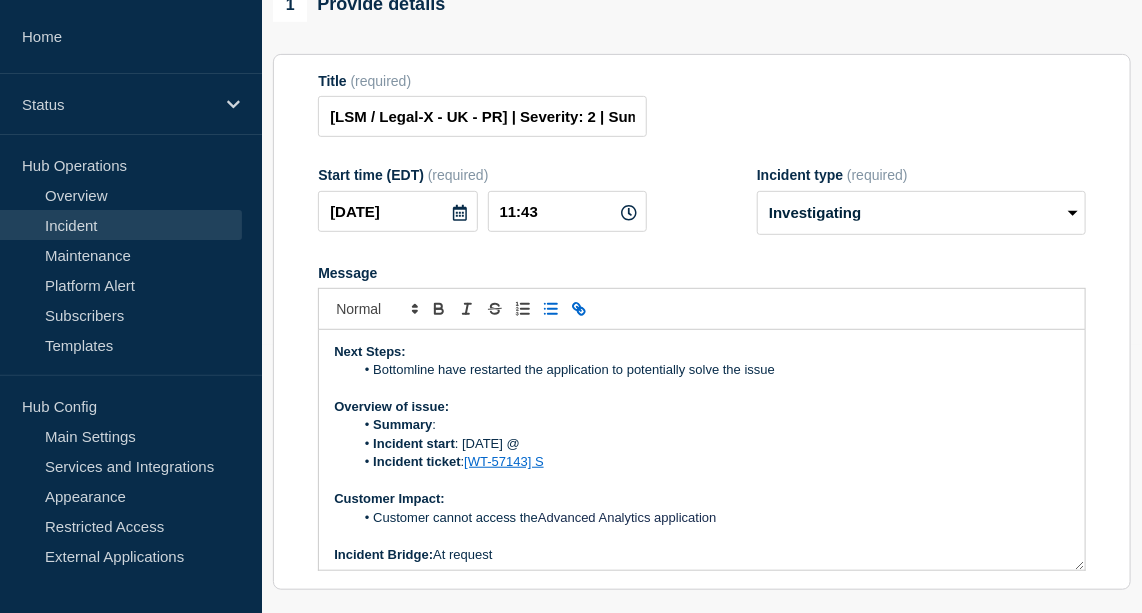 drag, startPoint x: 944, startPoint y: 484, endPoint x: 546, endPoint y: 483, distance: 398.00125 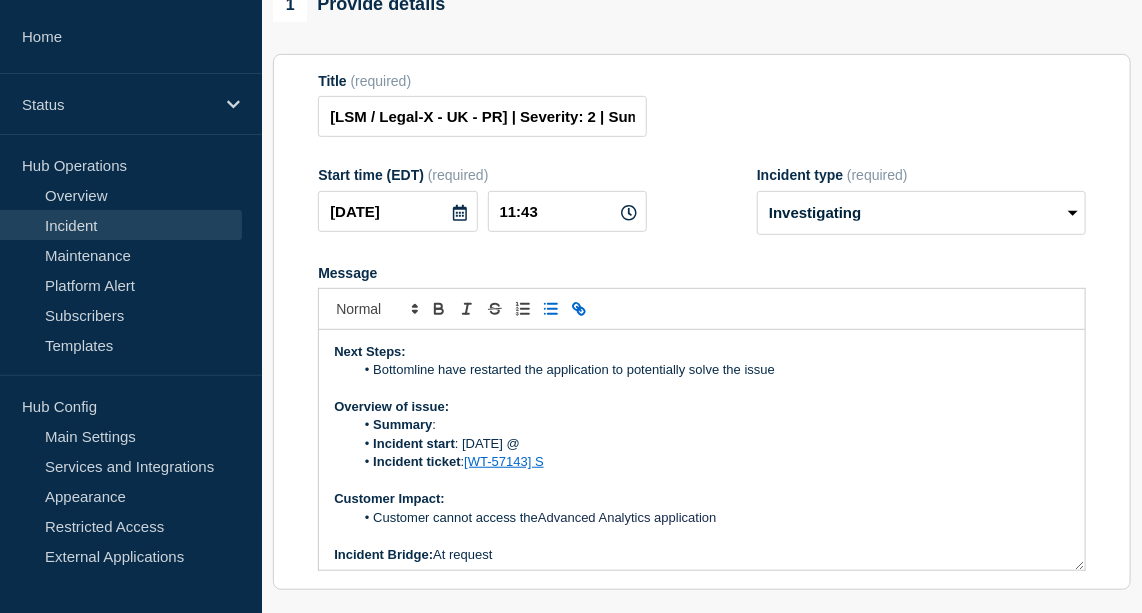 click on "Incident ticket :  [WT-57143] SEV2 US Production Advanced Analytics page not loading - Jira" at bounding box center (712, 462) 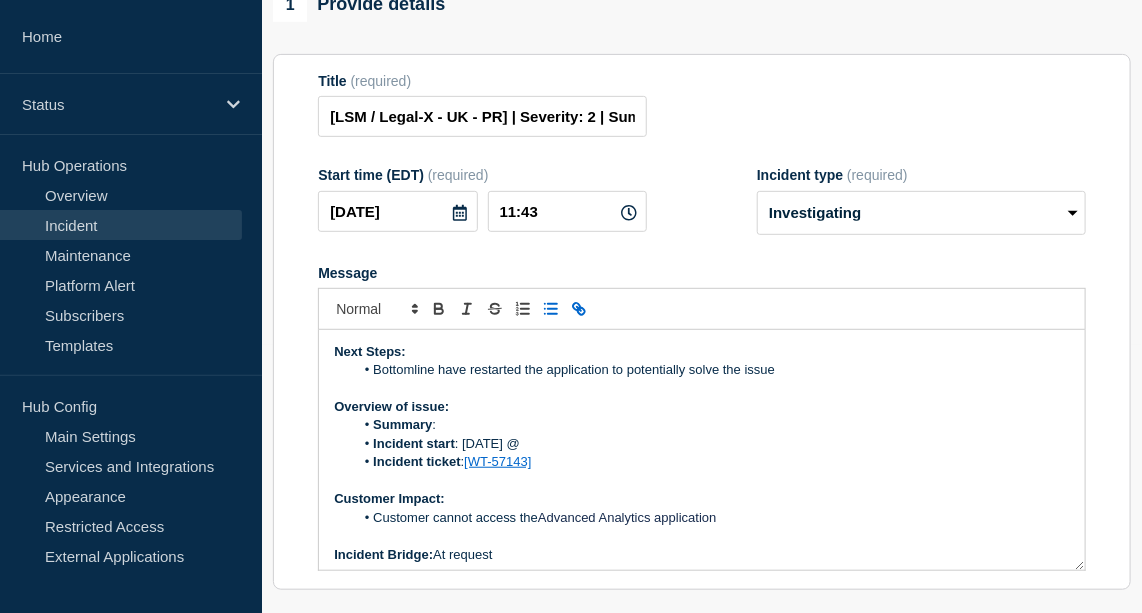 click on "Bottomline have restarted the application to potentially solve the issue" at bounding box center (712, 370) 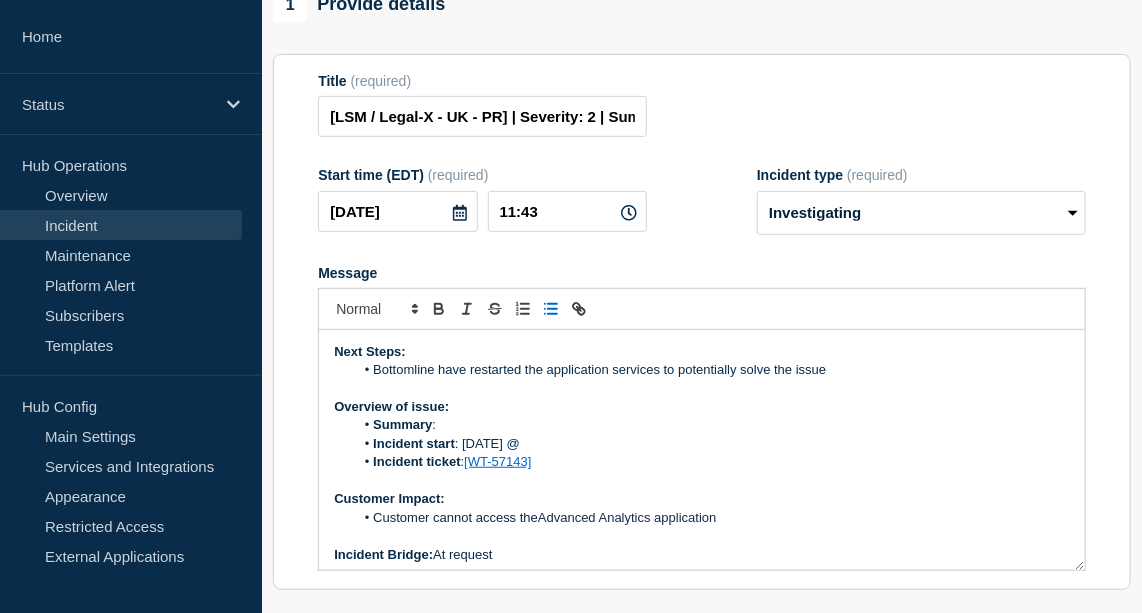 click on "Incident Bridge:  At request" at bounding box center (702, 555) 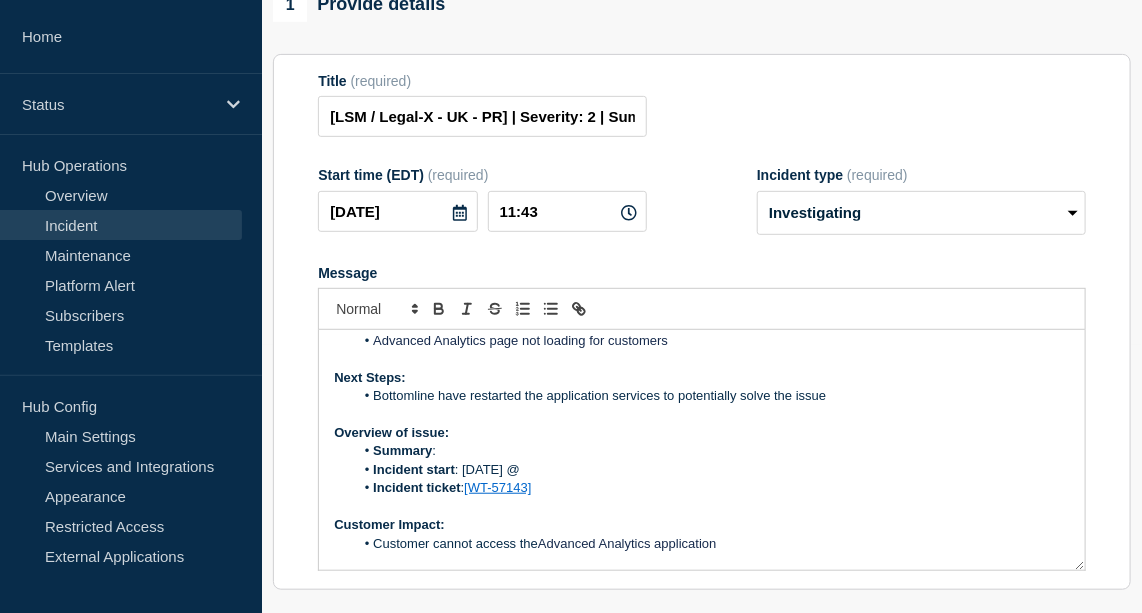 scroll, scrollTop: 27, scrollLeft: 0, axis: vertical 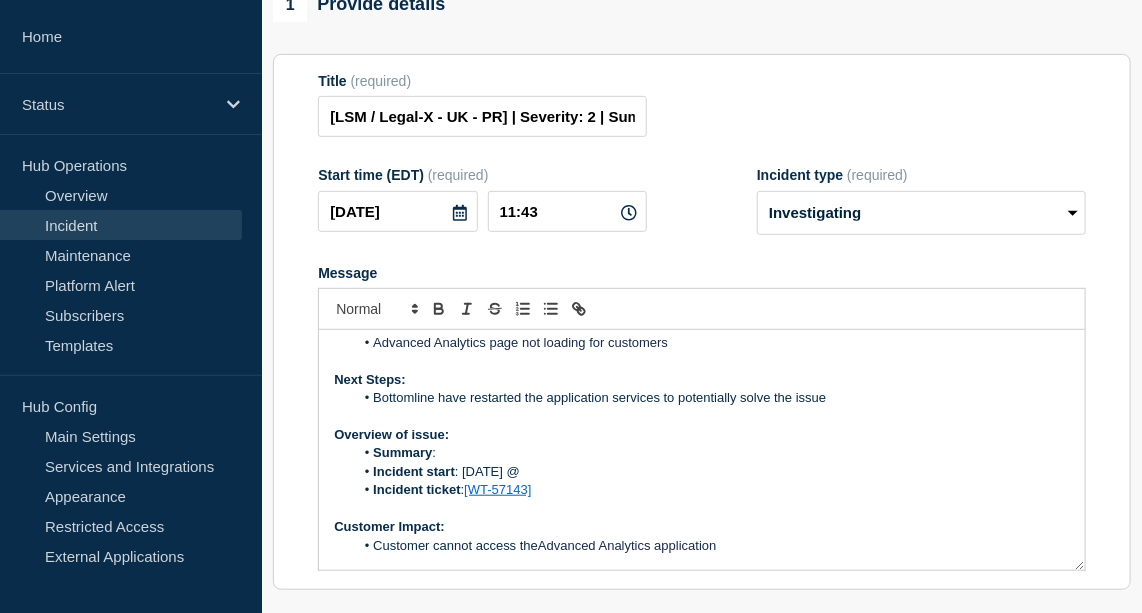 click on "Summary :" at bounding box center (712, 453) 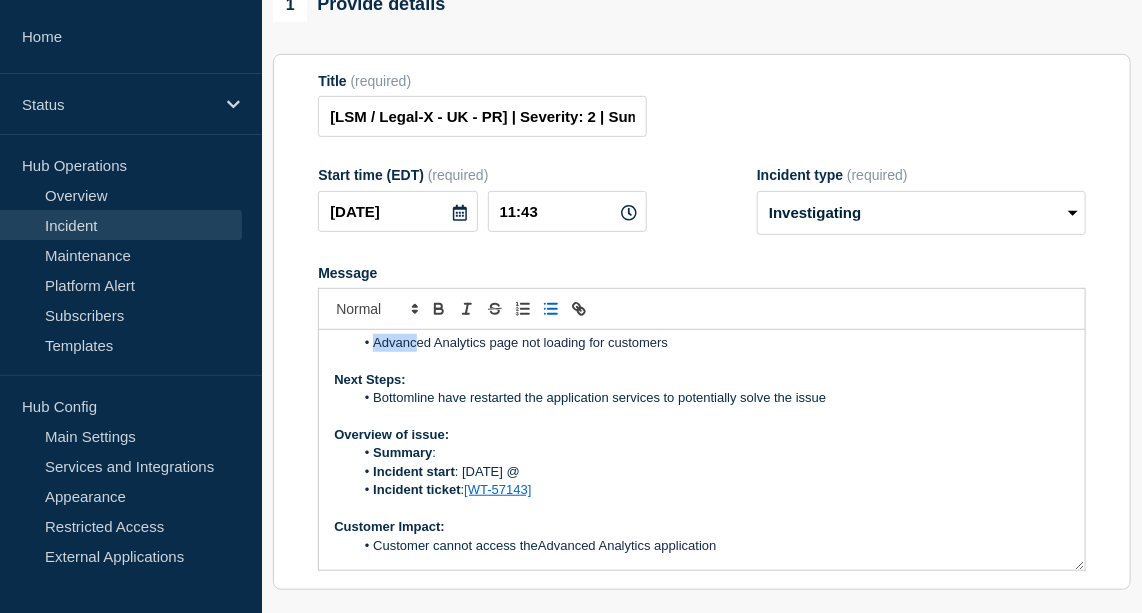 scroll, scrollTop: 17, scrollLeft: 0, axis: vertical 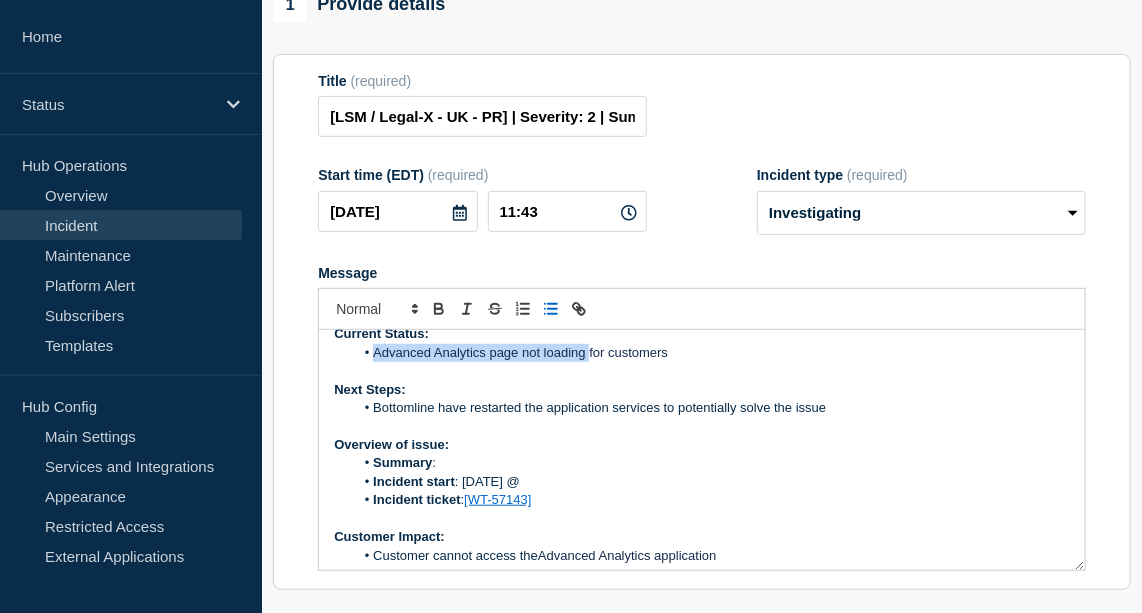 drag, startPoint x: 371, startPoint y: 365, endPoint x: 587, endPoint y: 378, distance: 216.39085 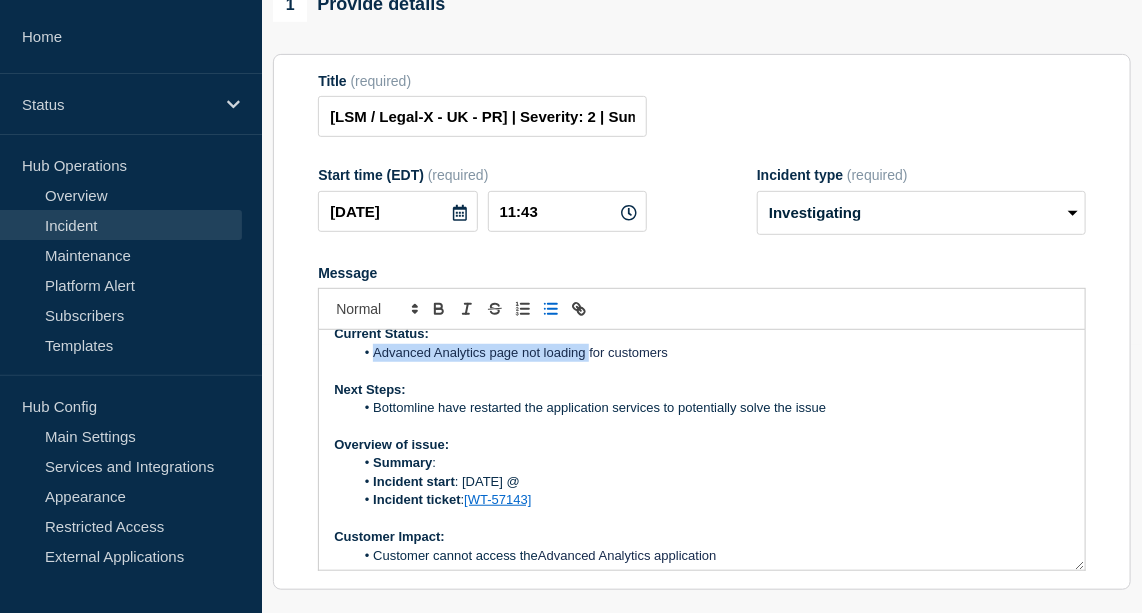 click on "Advanced Analytics page not loading for customers" at bounding box center [712, 353] 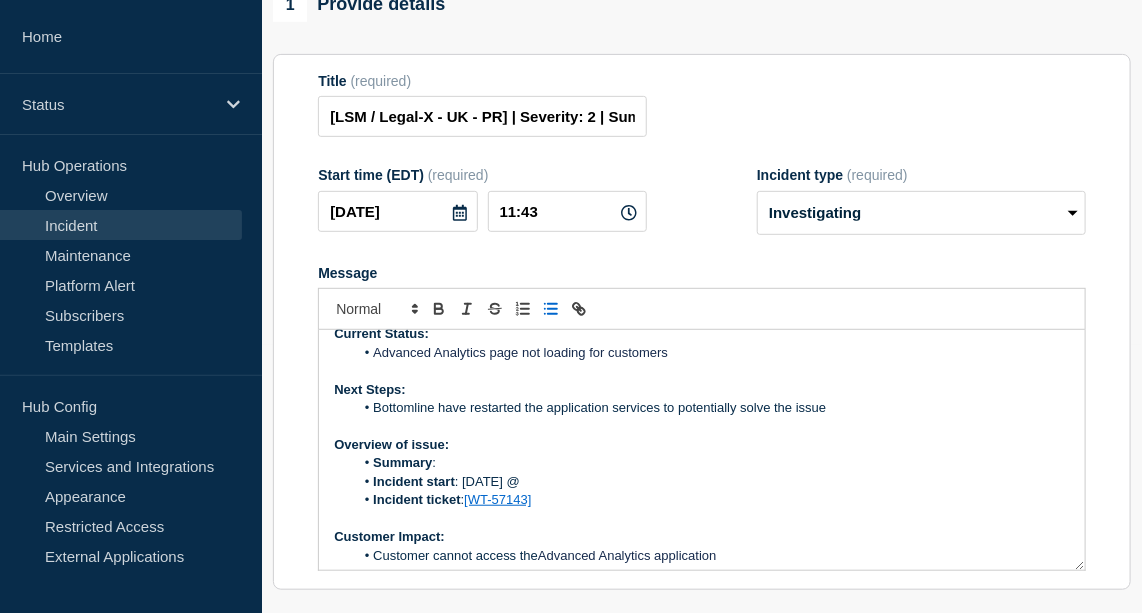 click on "Summary :" at bounding box center [712, 463] 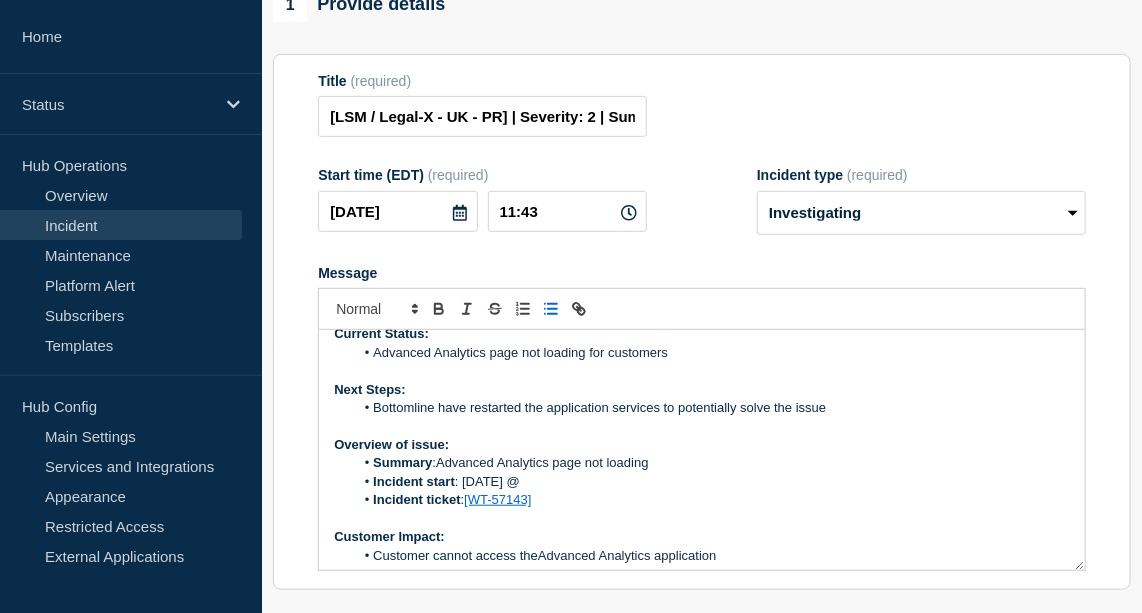 click on "Incident start : [DATE] @" at bounding box center (712, 482) 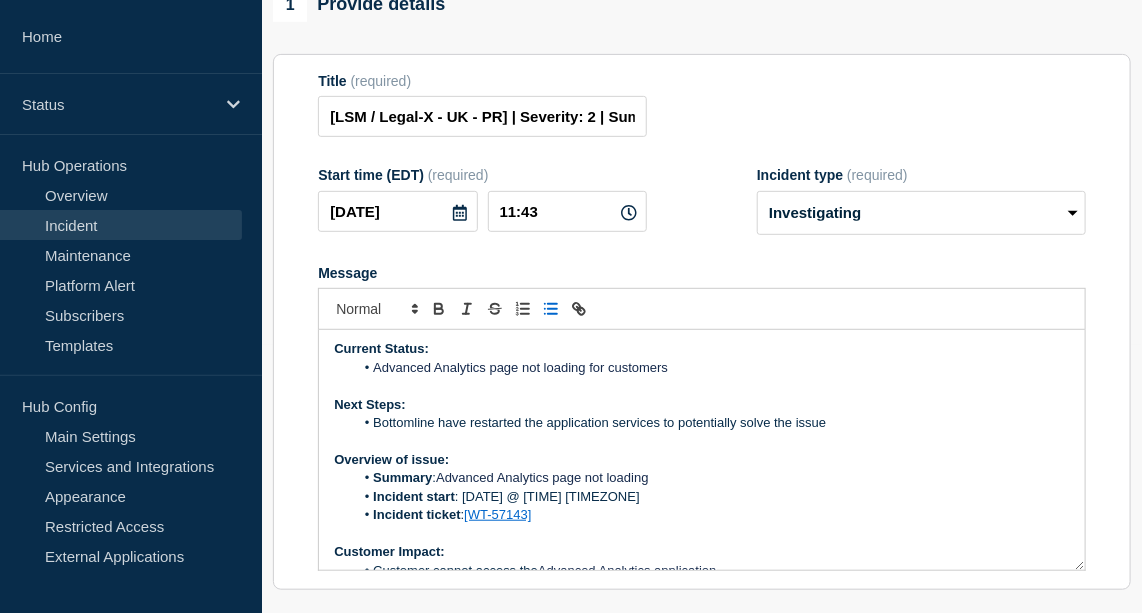 scroll, scrollTop: 0, scrollLeft: 0, axis: both 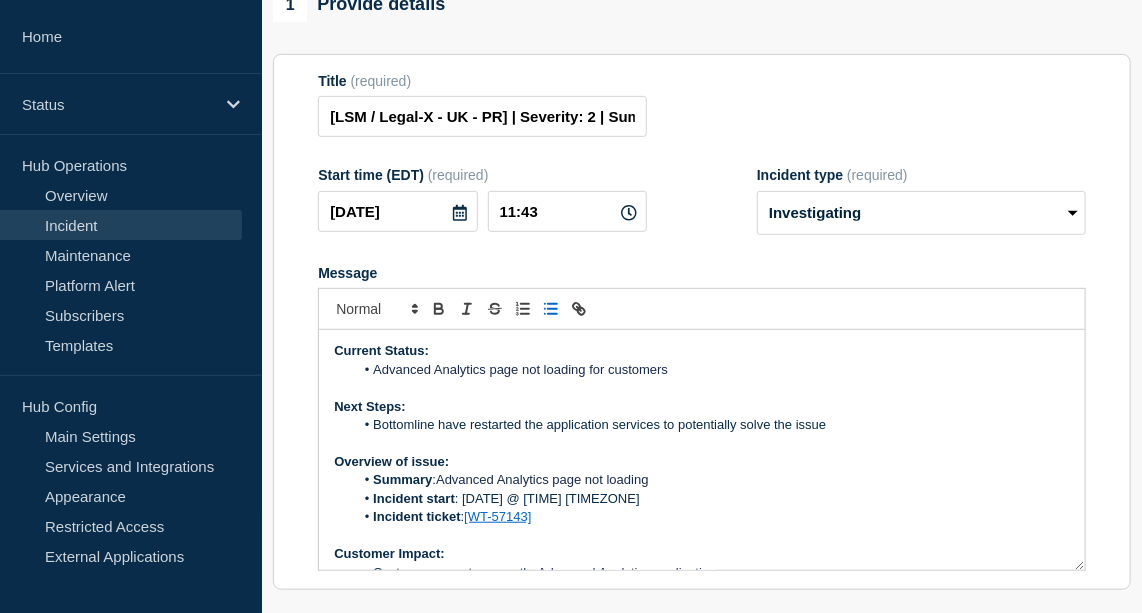 click on "Advanced Analytics page not loading for customers" at bounding box center [712, 370] 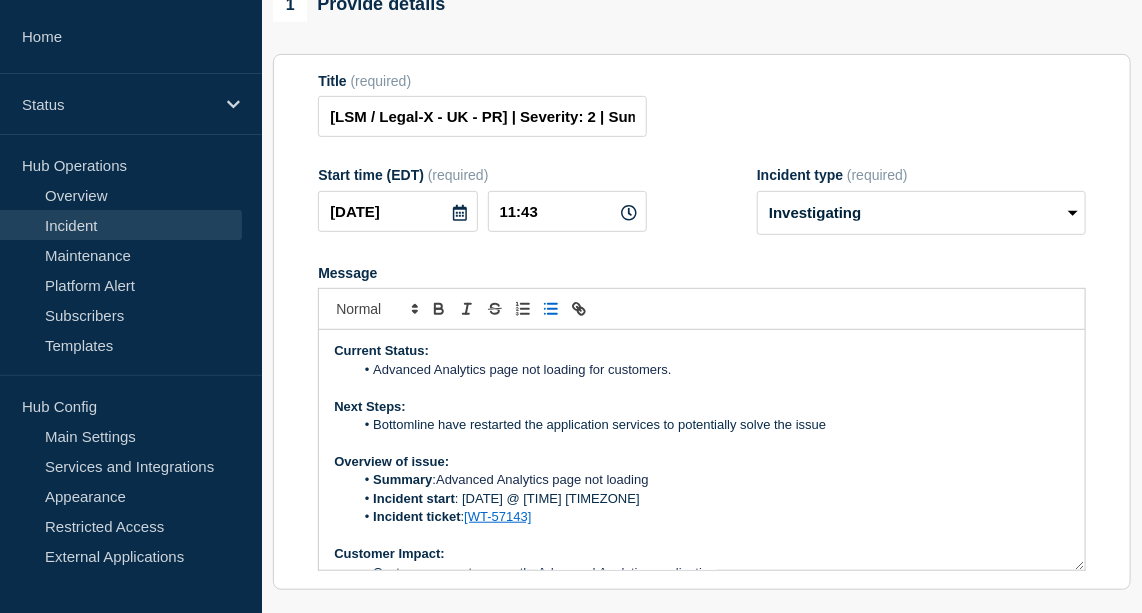 click on "Advanced Analytics page not loading for customers." at bounding box center (712, 370) 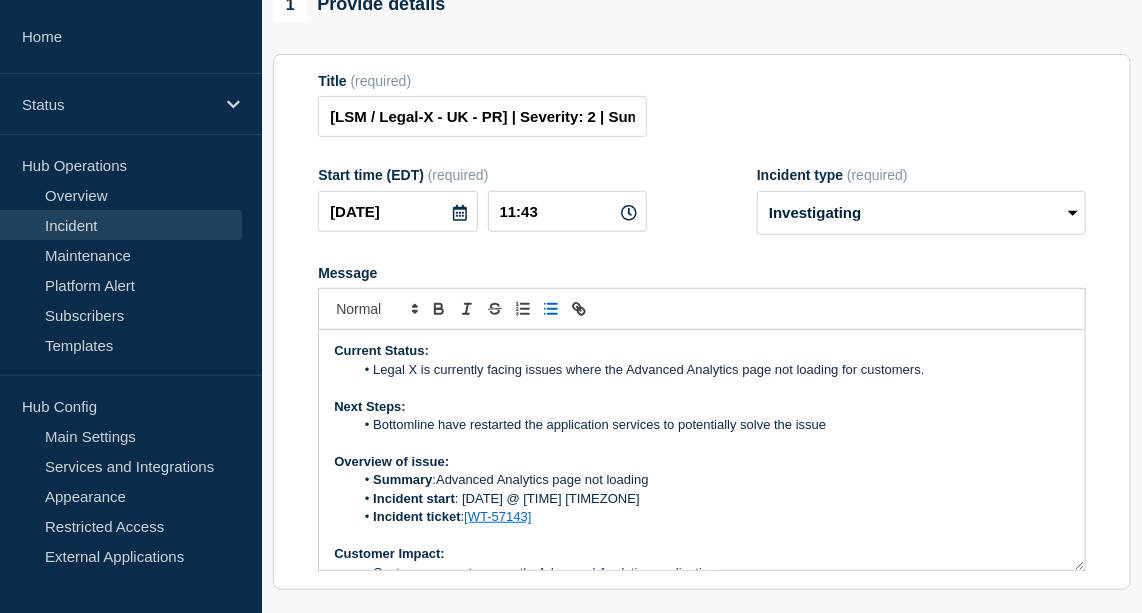 click on "Bottomline have restarted the application services to potentially solve the issue" at bounding box center (712, 425) 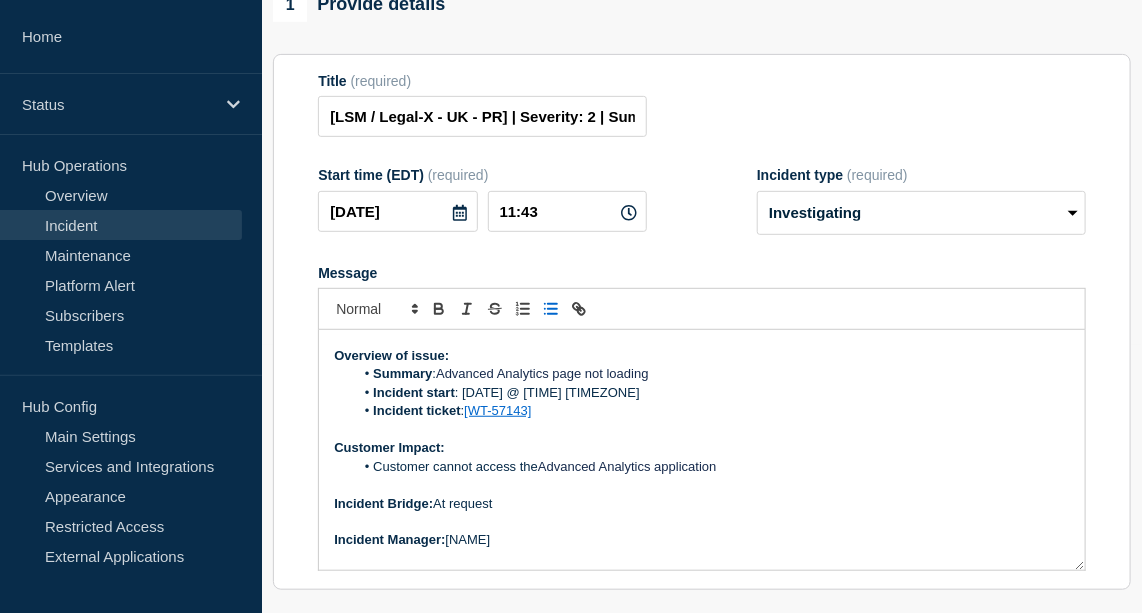 scroll, scrollTop: 171, scrollLeft: 0, axis: vertical 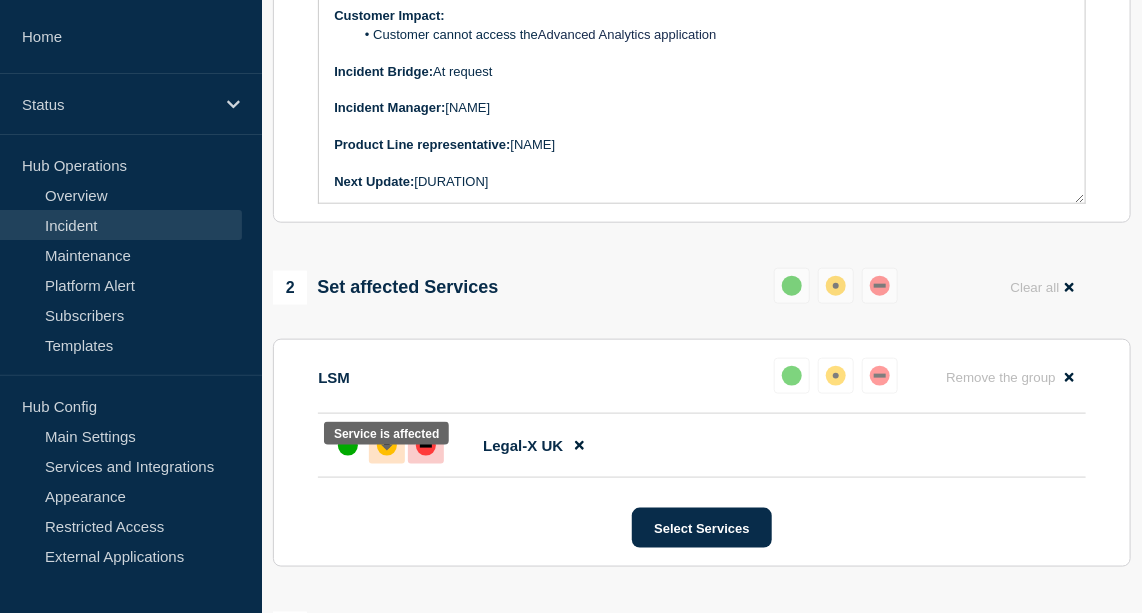 click at bounding box center [387, 446] 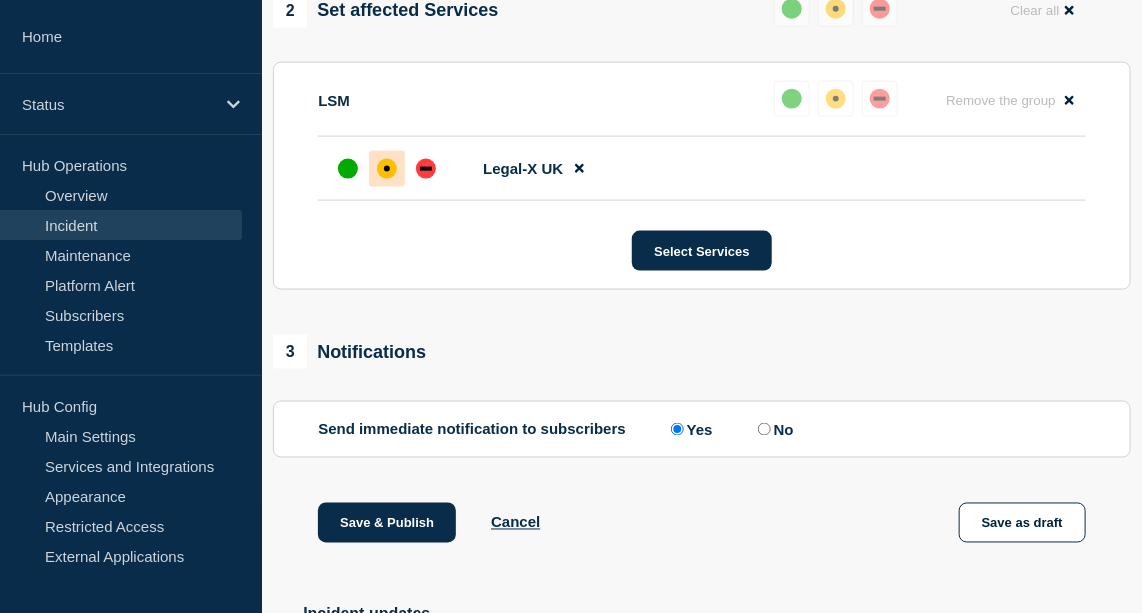 scroll, scrollTop: 912, scrollLeft: 0, axis: vertical 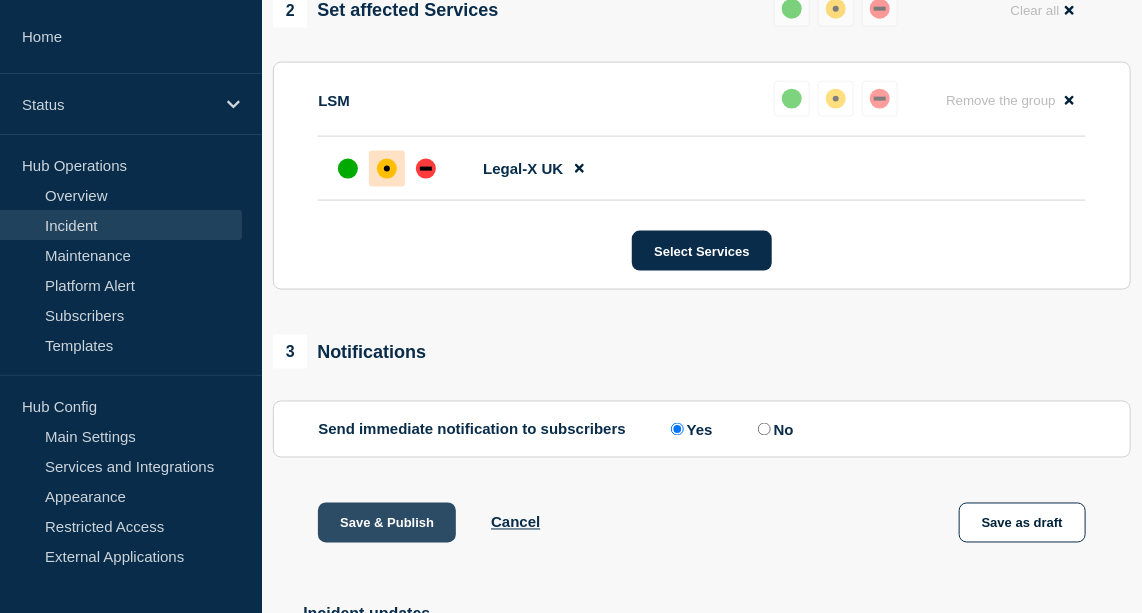 click on "Save & Publish" at bounding box center [387, 523] 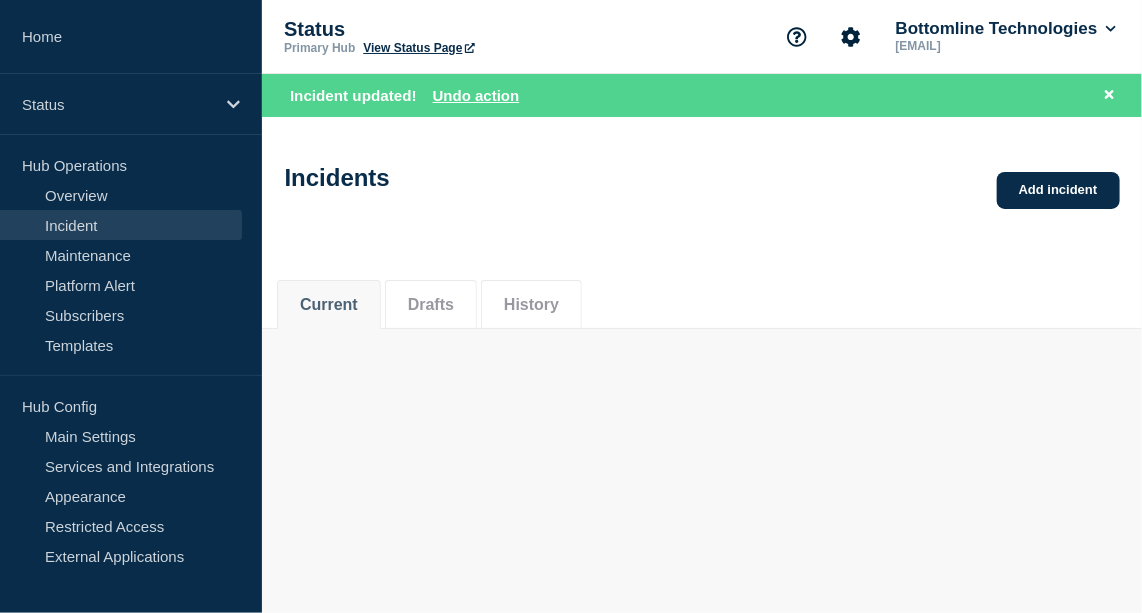 scroll, scrollTop: 0, scrollLeft: 0, axis: both 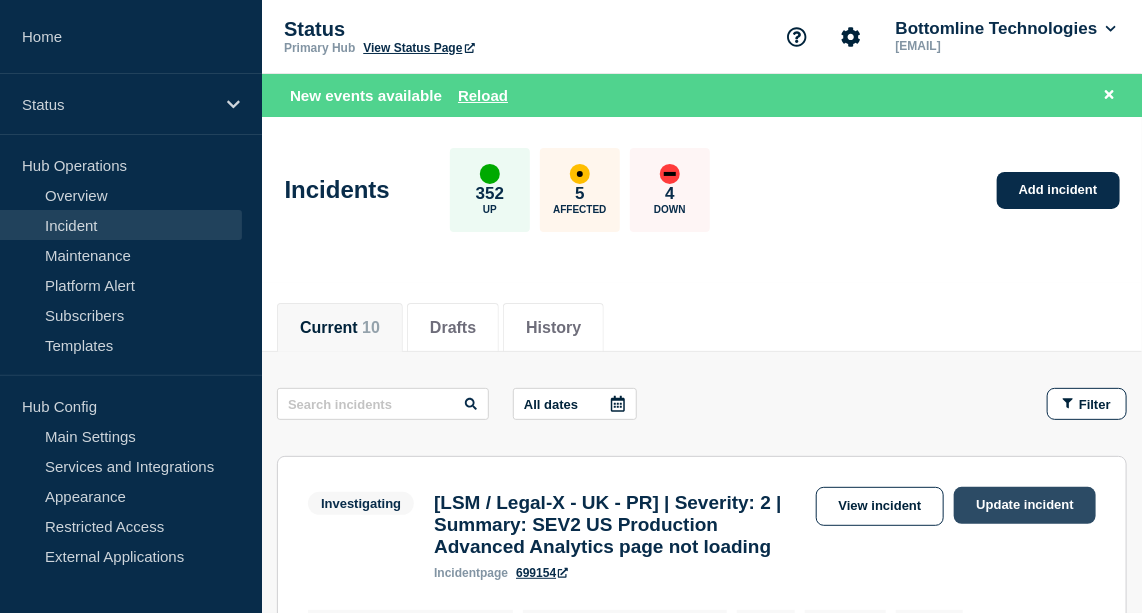 click on "Update incident" at bounding box center [1025, 505] 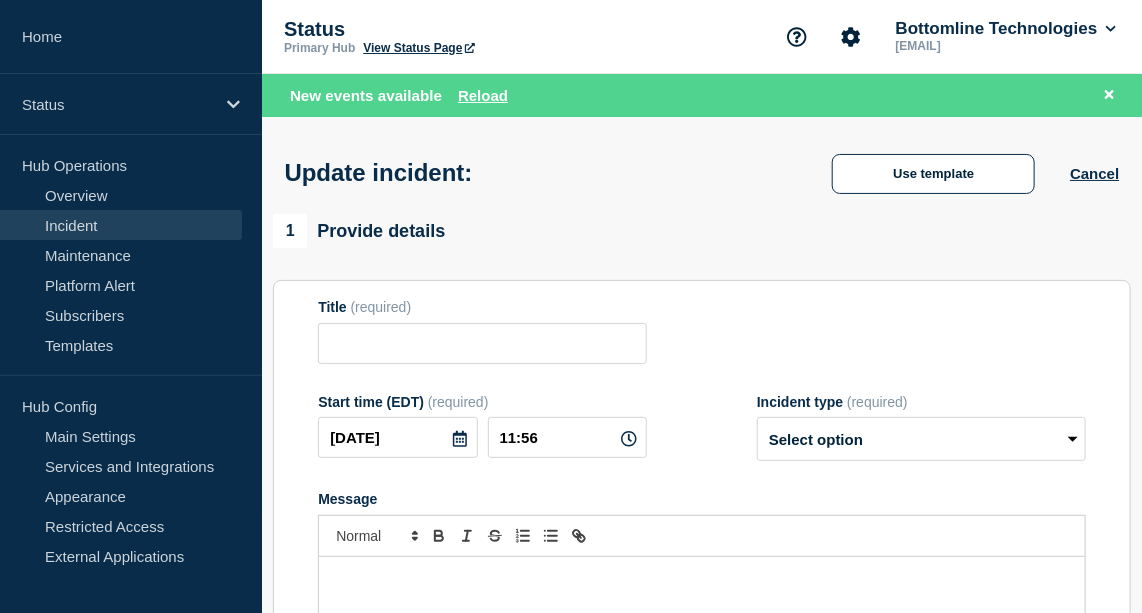 type on "[LSM / Legal-X - UK - PR] | Severity: 2 | Summary: SEV2 US Production Advanced Analytics  page not loading" 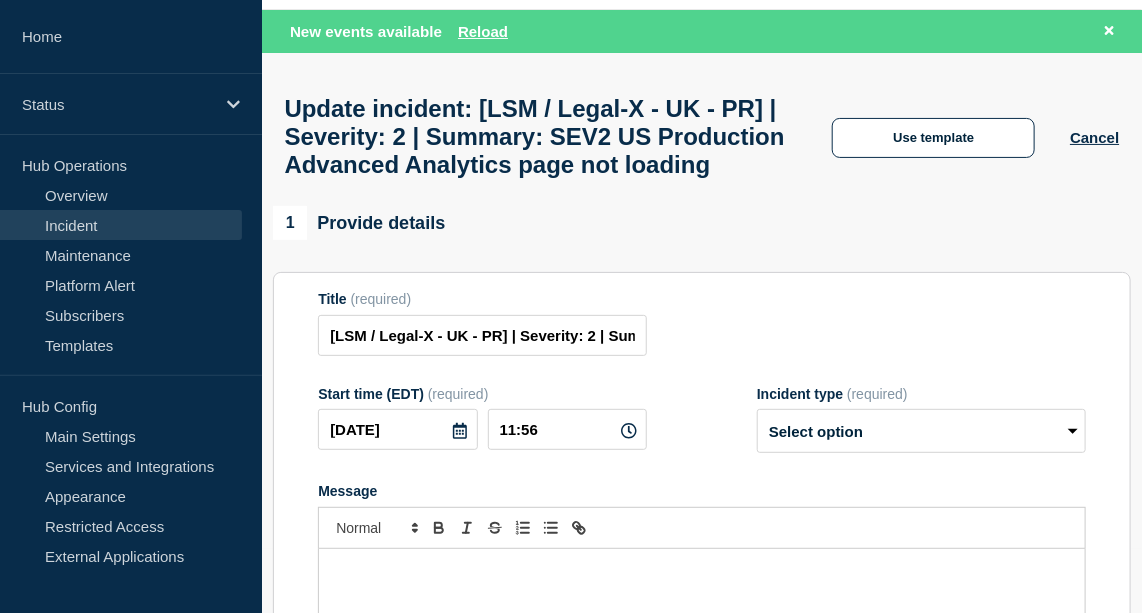 scroll, scrollTop: 63, scrollLeft: 0, axis: vertical 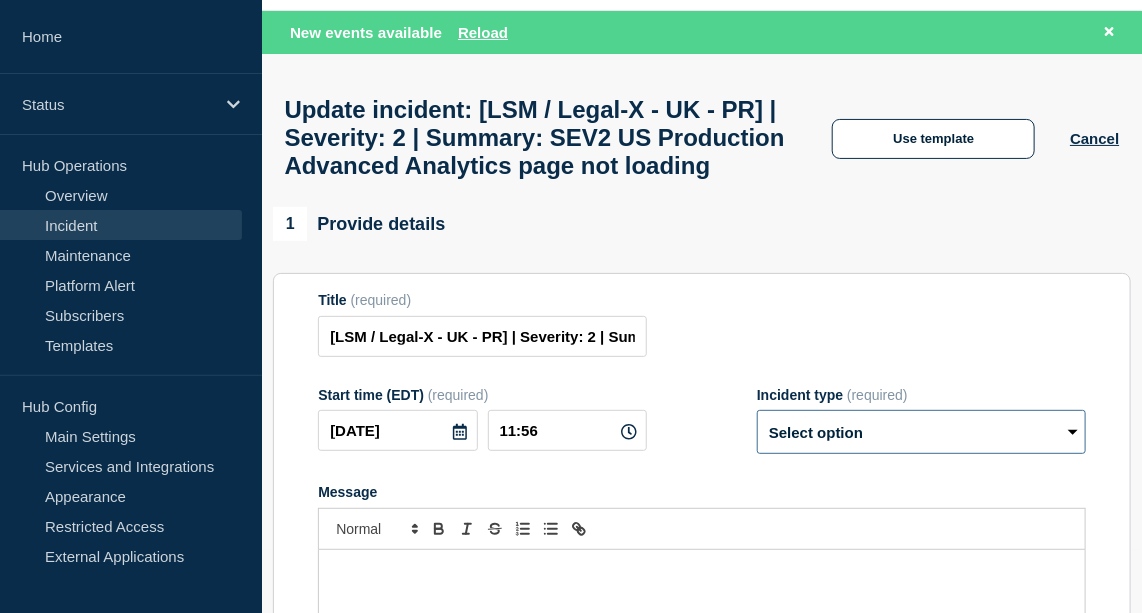 click on "Select option Investigating Identified Monitoring Resolved" at bounding box center (921, 432) 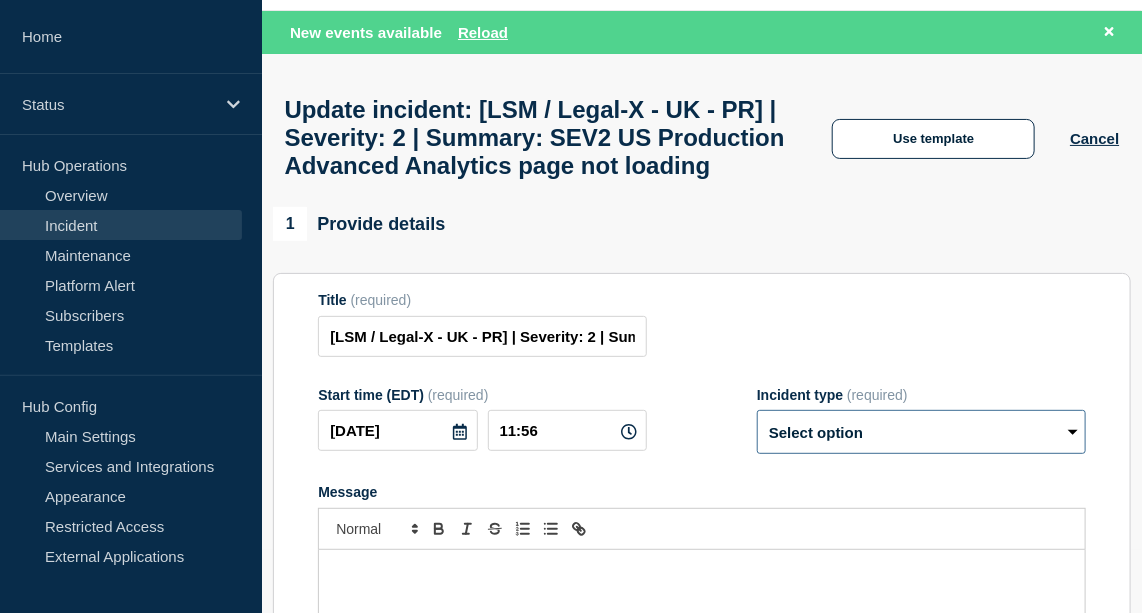 select on "investigating" 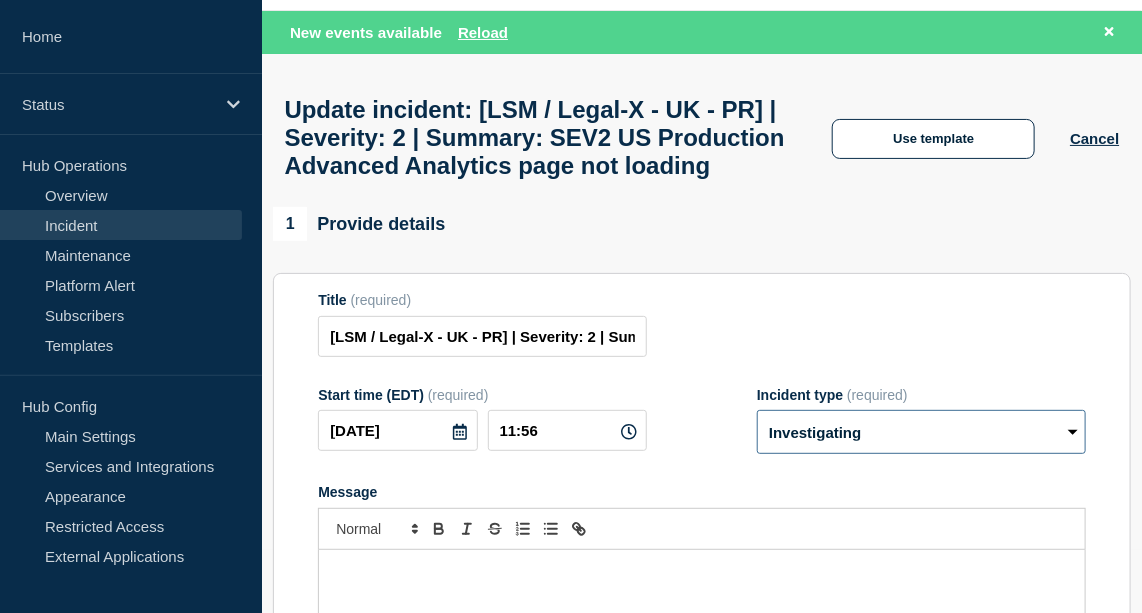 click on "Select option Investigating Identified Monitoring Resolved" at bounding box center [921, 432] 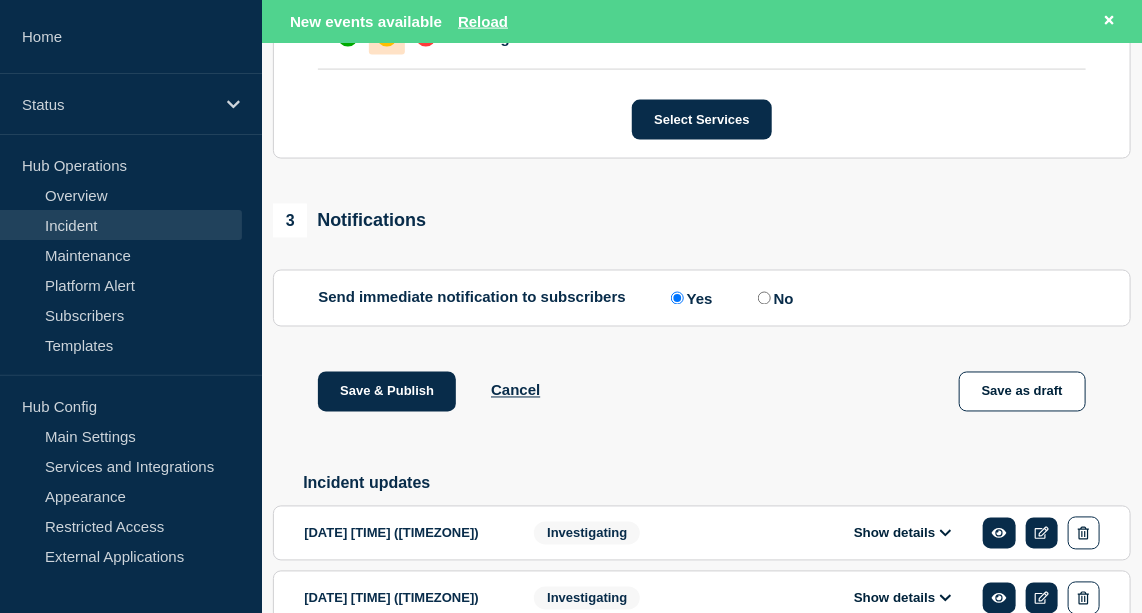 scroll, scrollTop: 1216, scrollLeft: 0, axis: vertical 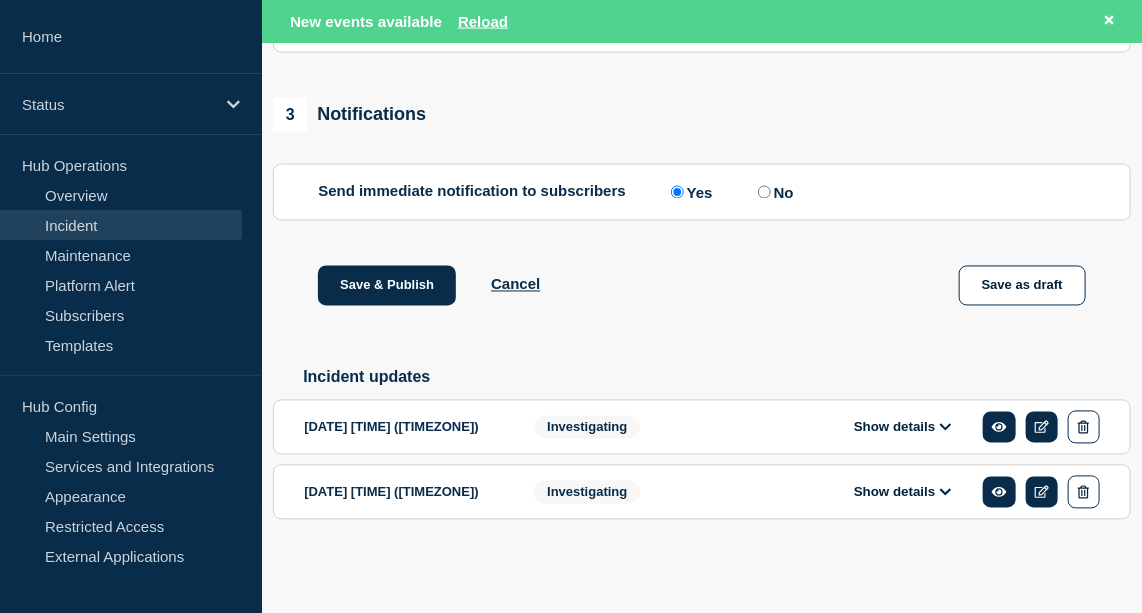 click on "Show details" at bounding box center (903, 427) 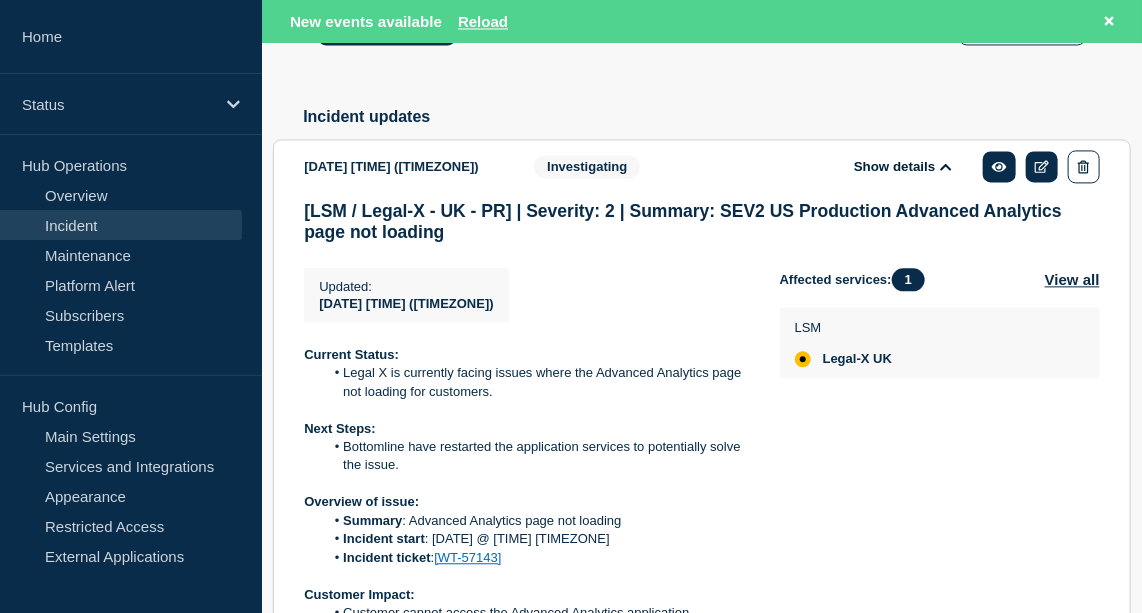 scroll, scrollTop: 1426, scrollLeft: 0, axis: vertical 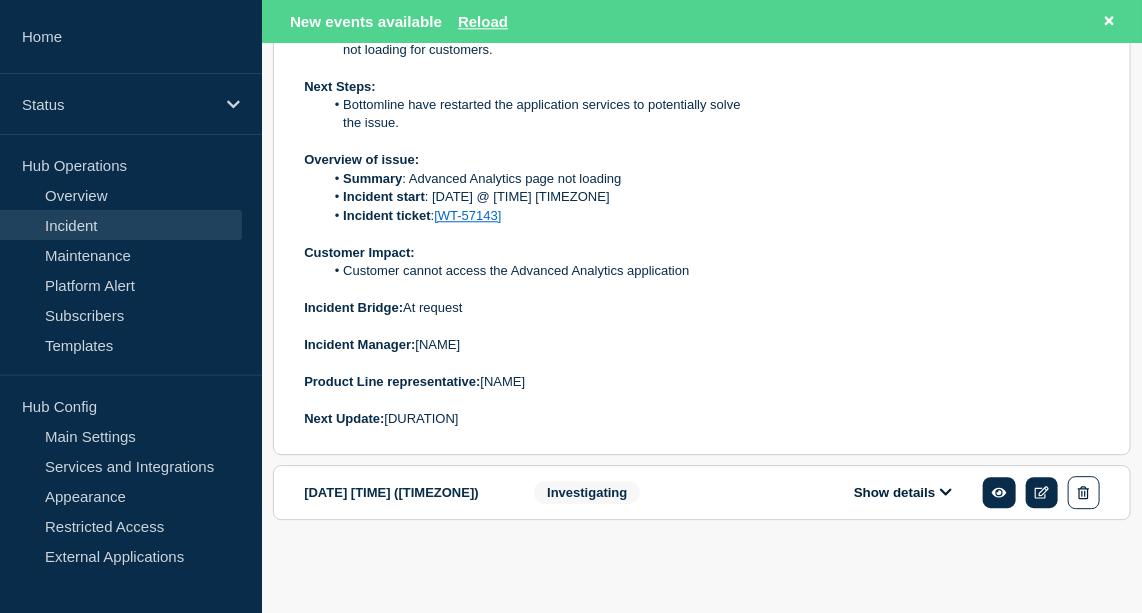 drag, startPoint x: 304, startPoint y: 258, endPoint x: 687, endPoint y: 435, distance: 421.92178 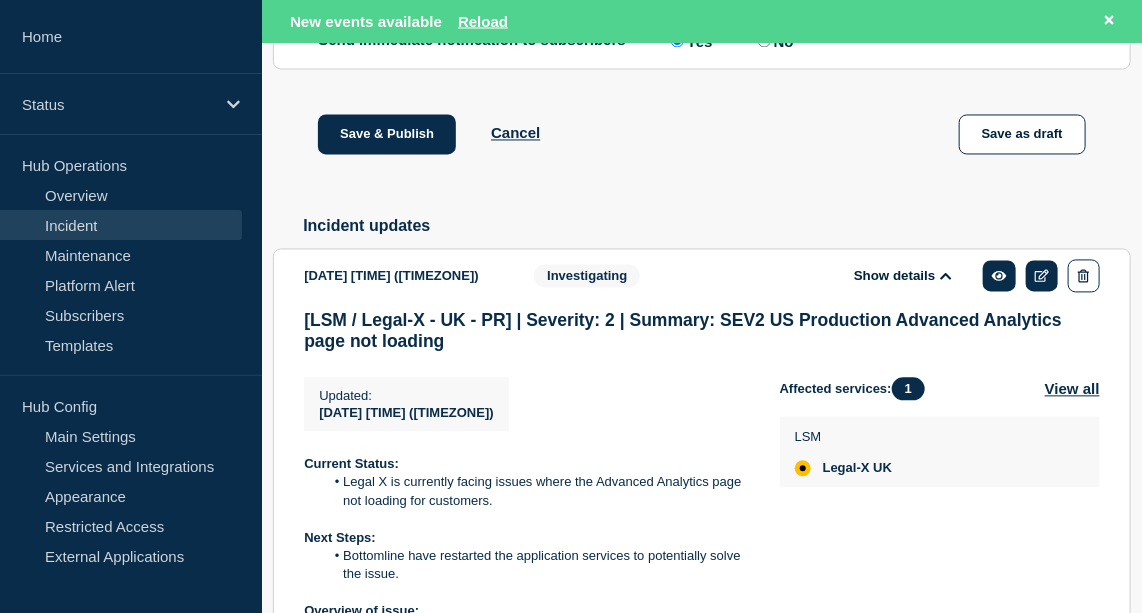 scroll, scrollTop: 1288, scrollLeft: 0, axis: vertical 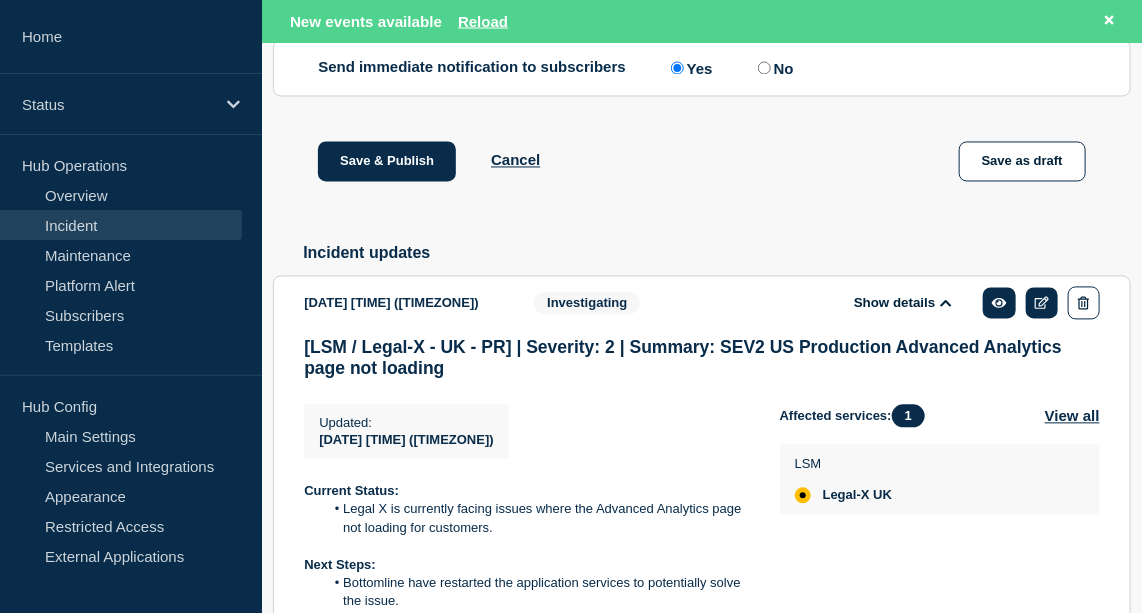 click on "Updated : [DATE] [TIME] ([TIMEZONE]) Updated  [DATE] [TIME] ([TIMEZONE])" at bounding box center (542, 432) 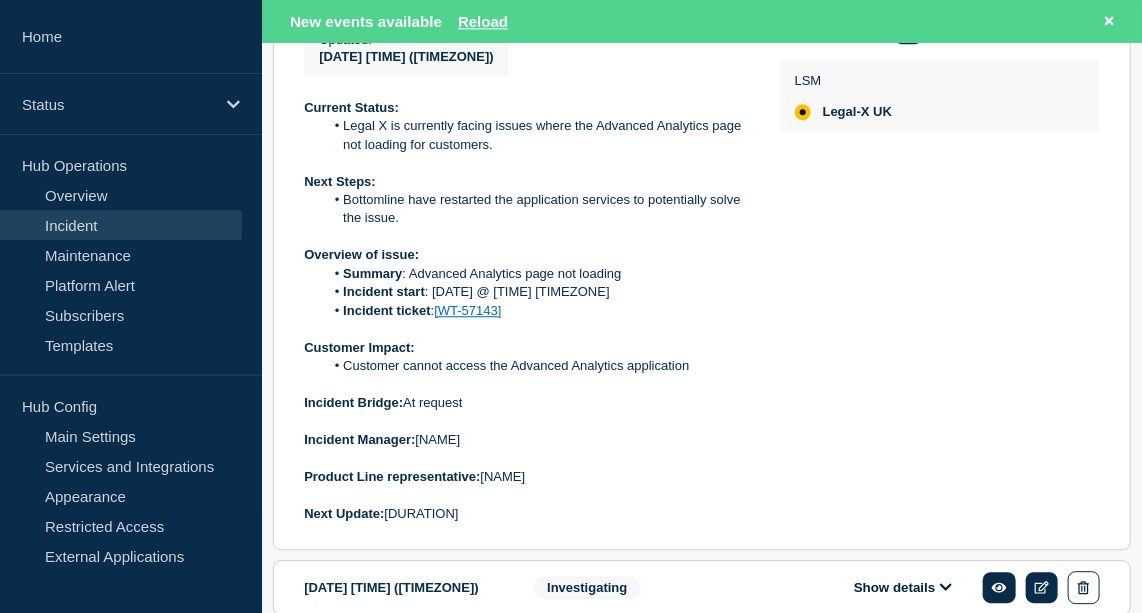 scroll, scrollTop: 1821, scrollLeft: 0, axis: vertical 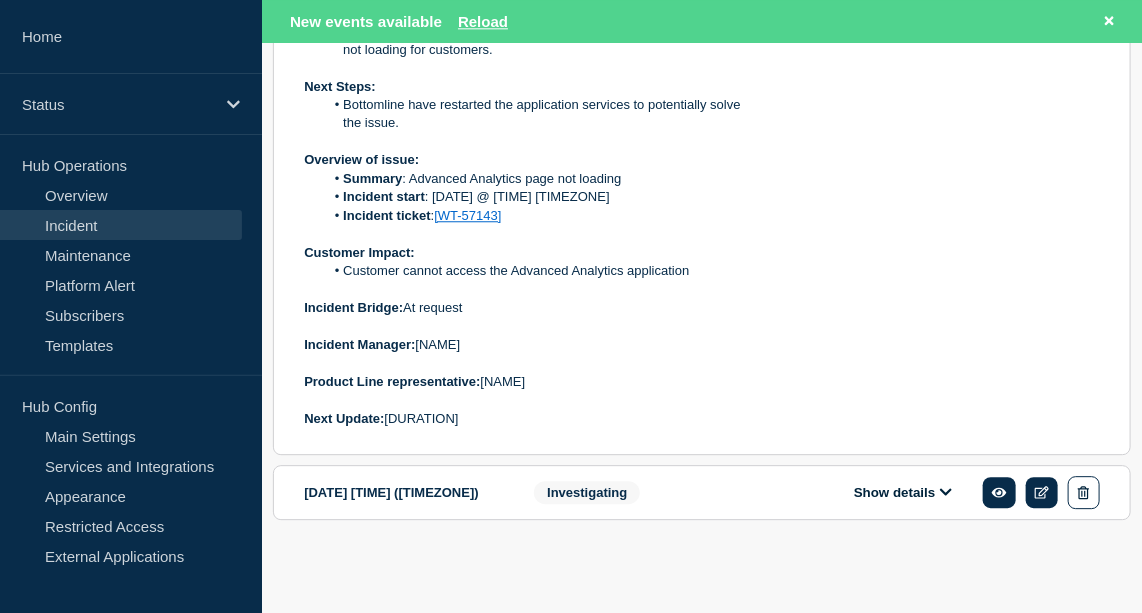 drag, startPoint x: 304, startPoint y: 407, endPoint x: 671, endPoint y: 426, distance: 367.4915 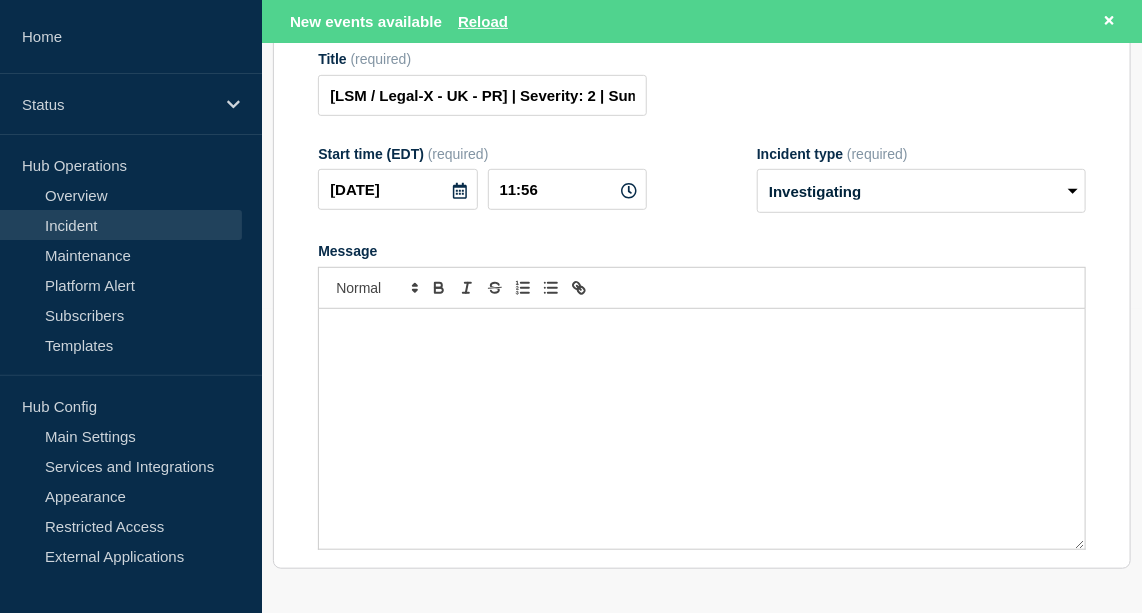 scroll, scrollTop: 293, scrollLeft: 0, axis: vertical 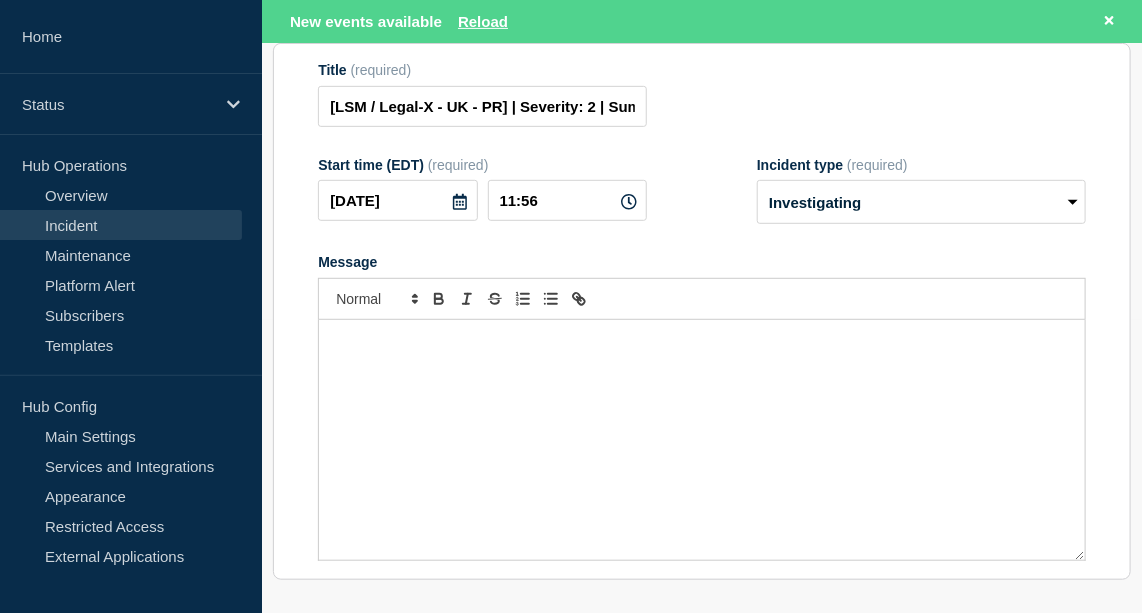 click at bounding box center (702, 440) 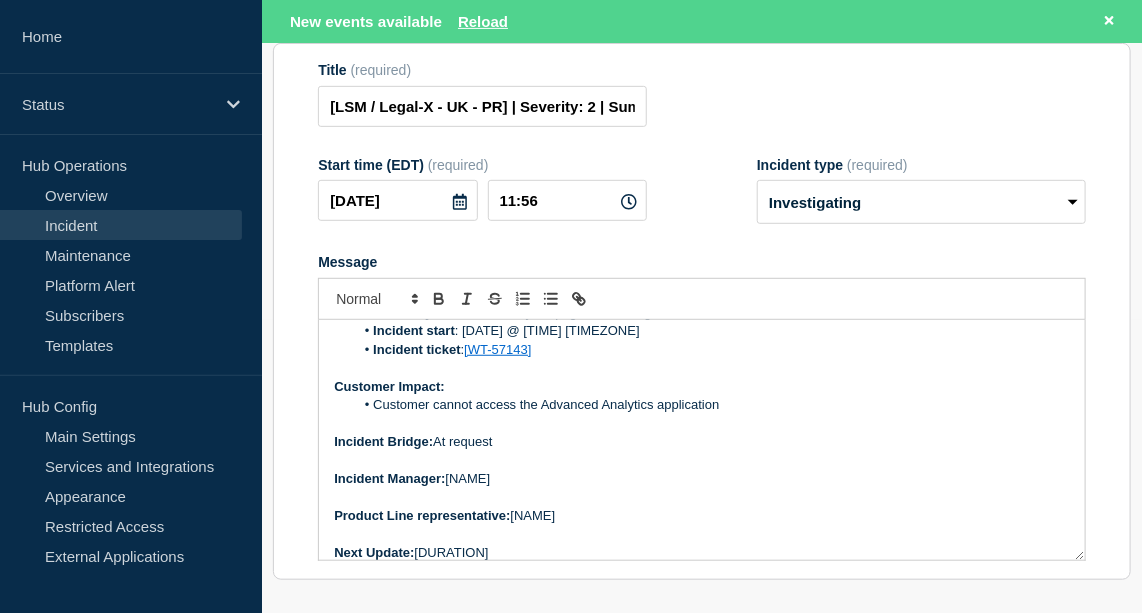 scroll, scrollTop: 0, scrollLeft: 0, axis: both 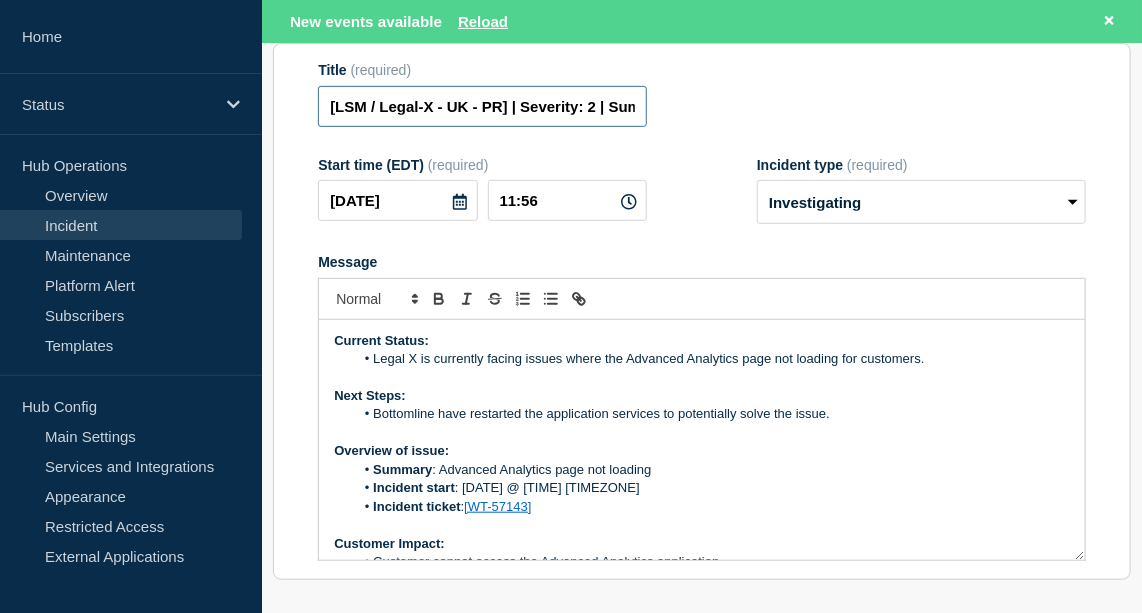 click on "[LSM / Legal-X - UK - PR] | Severity: 2 | Summary: SEV2 US Production Advanced Analytics  page not loading" at bounding box center (482, 106) 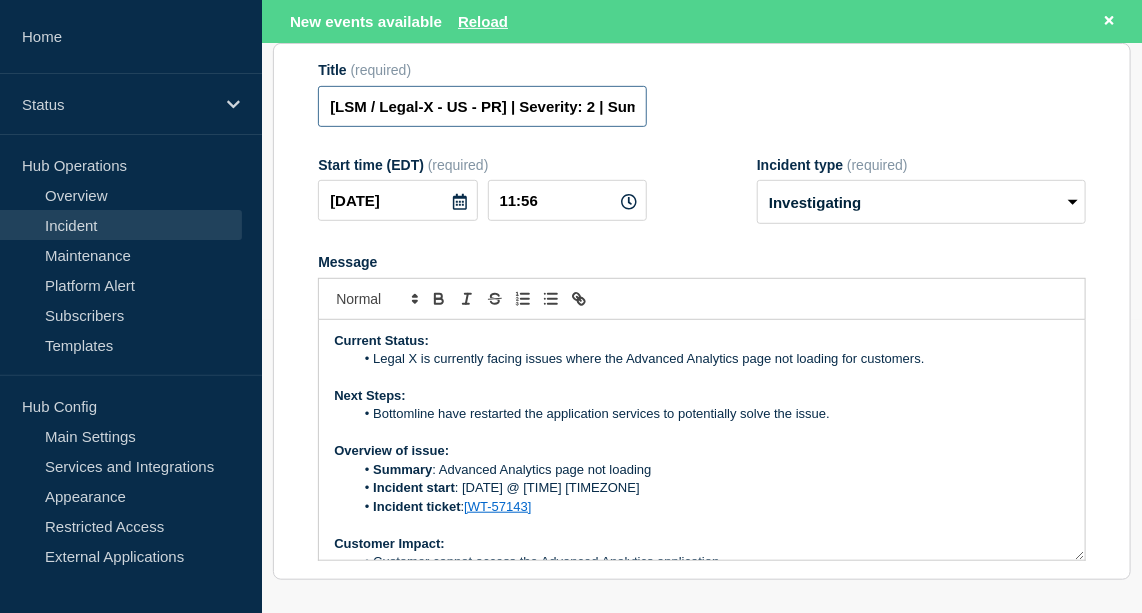 type on "[LSM / Legal-X - US - PR] | Severity: 2 | Summary: SEV2 US Production Advanced Analytics  page not loading" 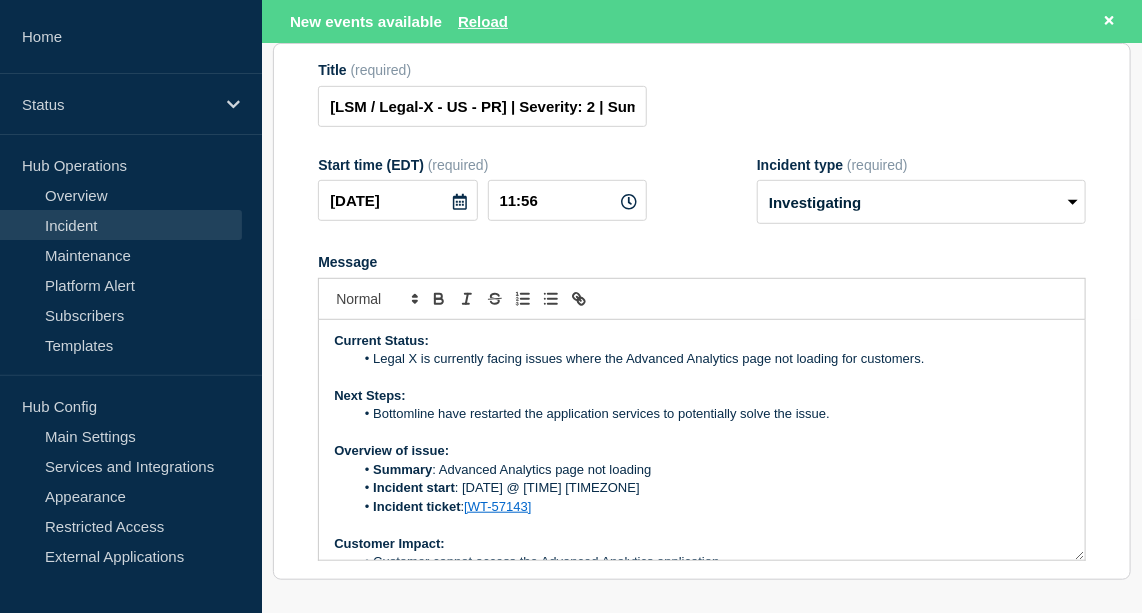 click on "Current Status:" at bounding box center (702, 341) 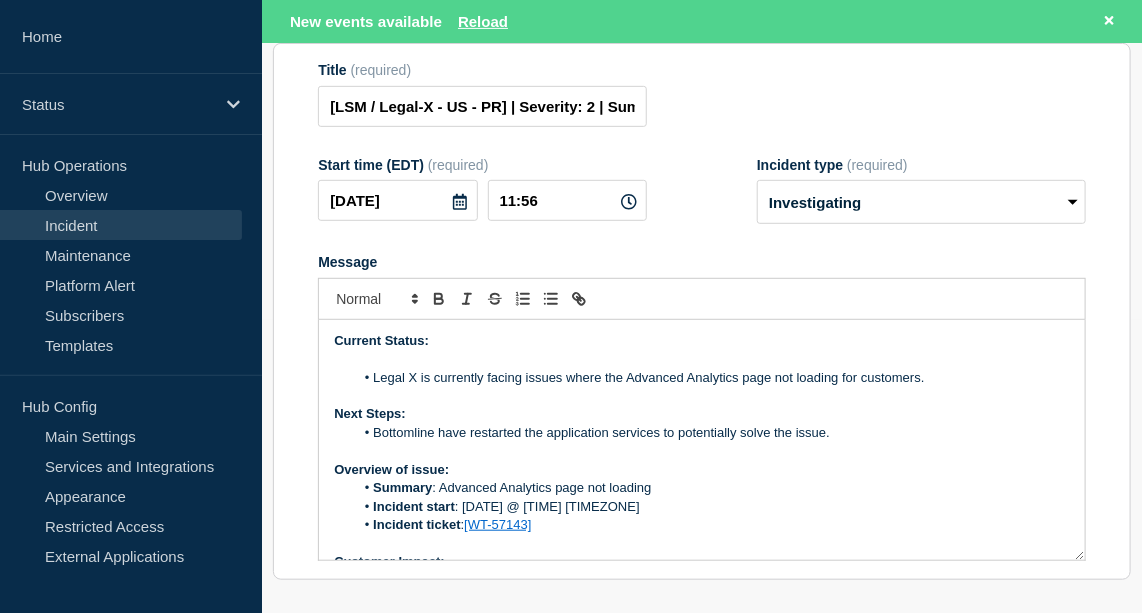 type 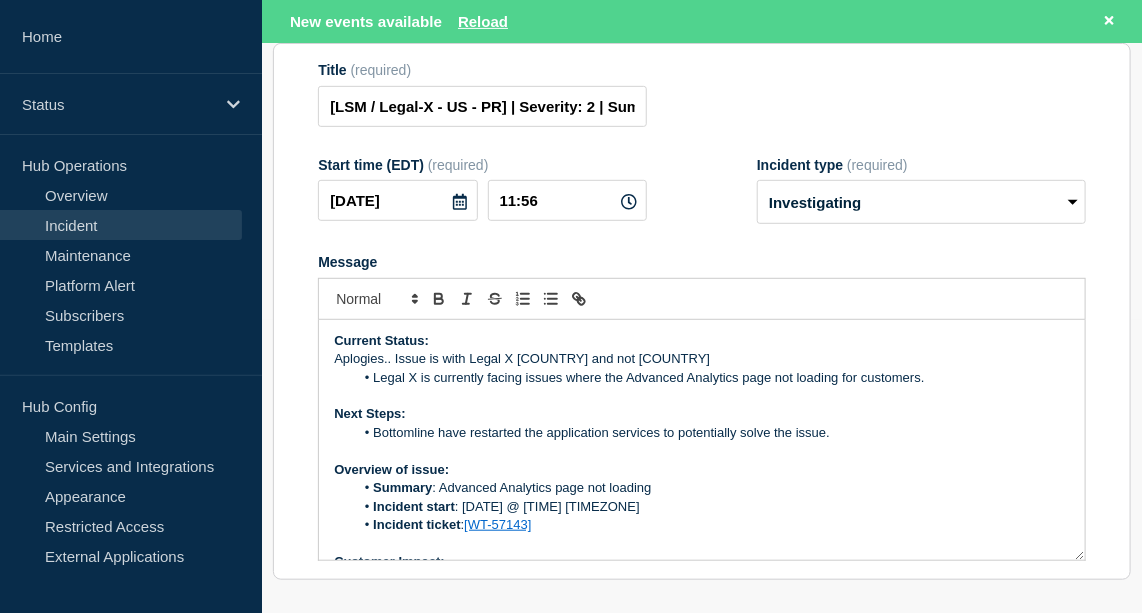 click on "Aplogies.. Issue is with Legal X [COUNTRY] and not [COUNTRY]" at bounding box center [702, 359] 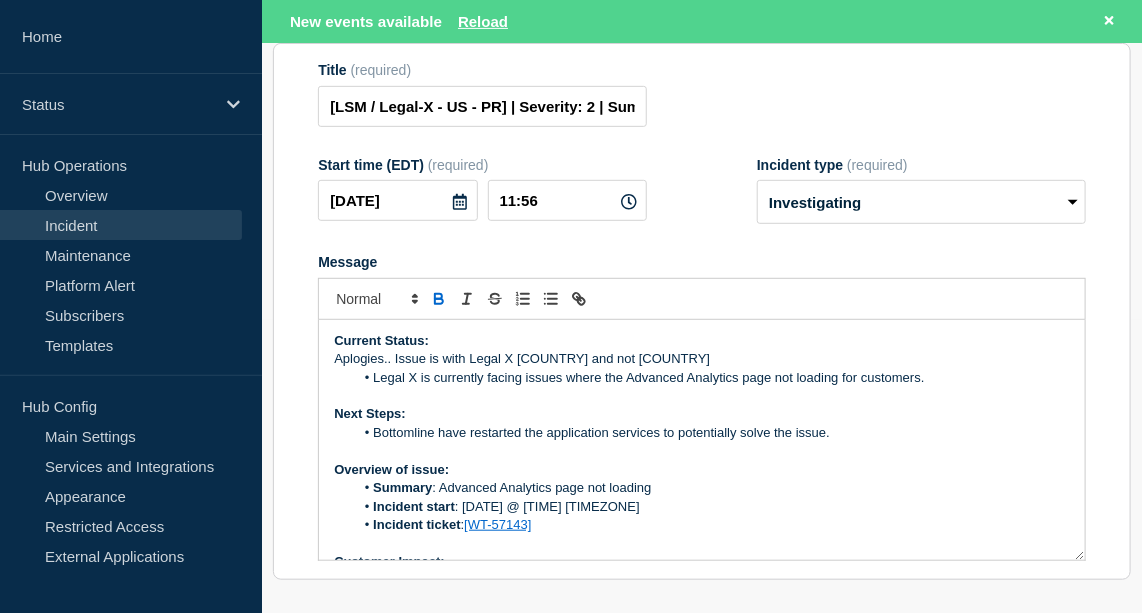 click on "Aplogies.. Issue is with Legal X [COUNTRY] and not [COUNTRY]" at bounding box center (702, 359) 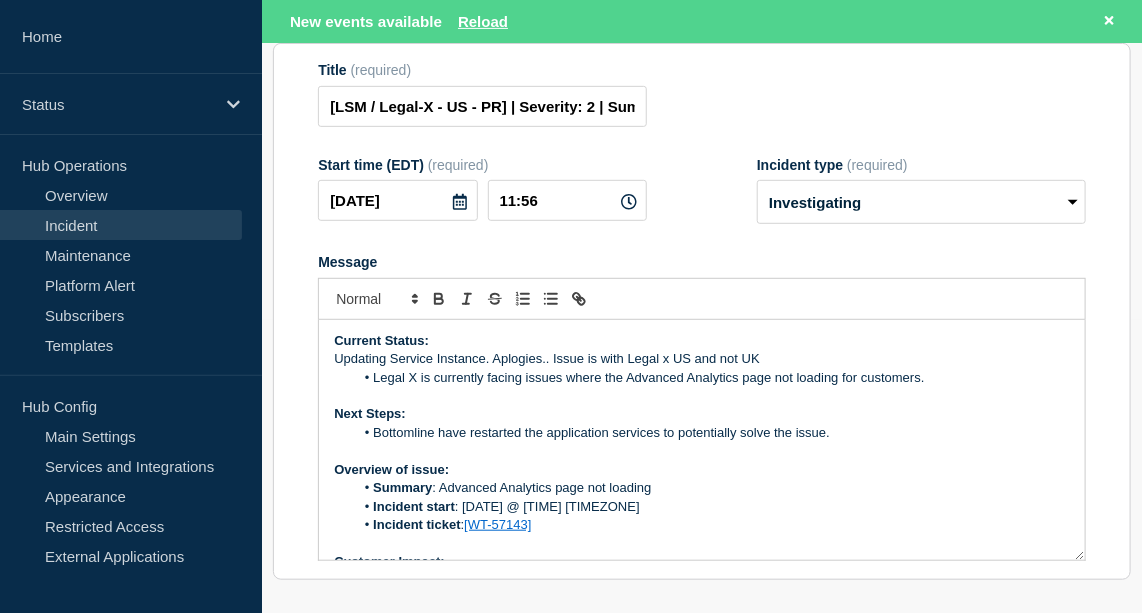 click on "Updating Service Instance. Aplogies.. Issue is with Legal x US and not UK" at bounding box center [702, 359] 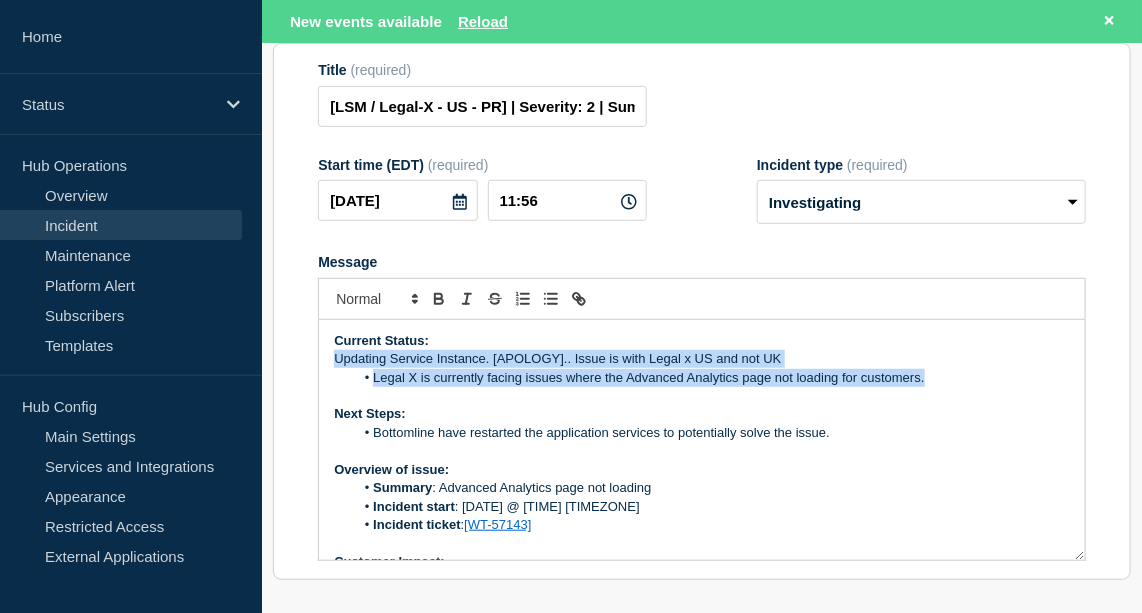 drag, startPoint x: 335, startPoint y: 402, endPoint x: 1033, endPoint y: 425, distance: 698.37885 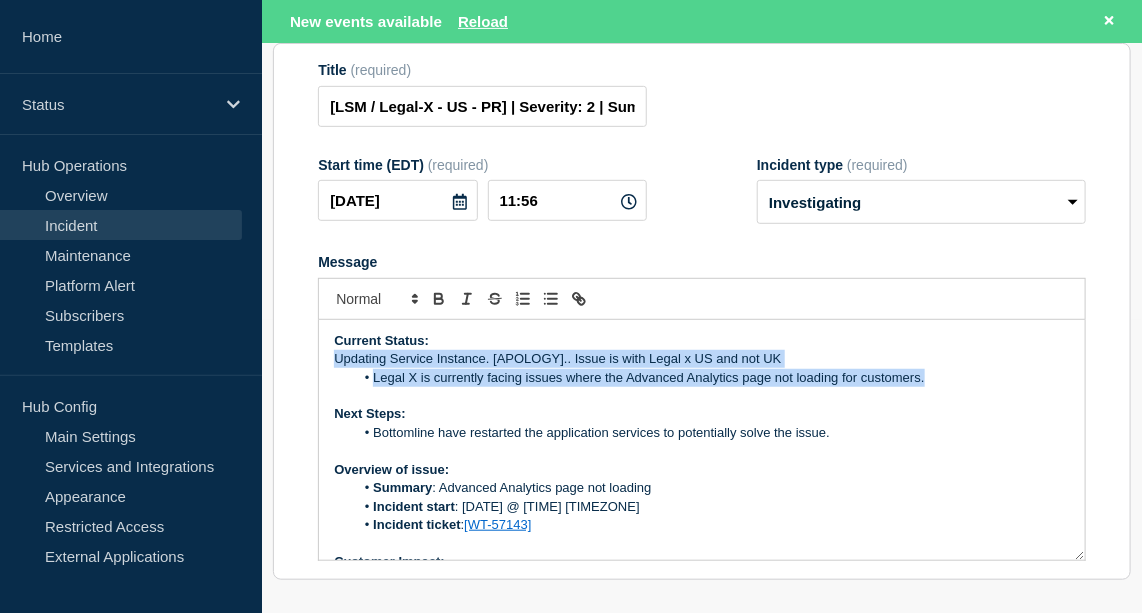 click on "Incident start : [DATE] @ [TIME] [TIMEZONE] Incident ticket : [TICKET] Customer Impact: Customer cannot access the Advanced Analytics application Incident Bridge: At request Incident Manager: [FIRST] [LAST] Product Line representative: [FIRST] [LAST] Next Update: 30 mins to 1 hour" at bounding box center [702, 440] 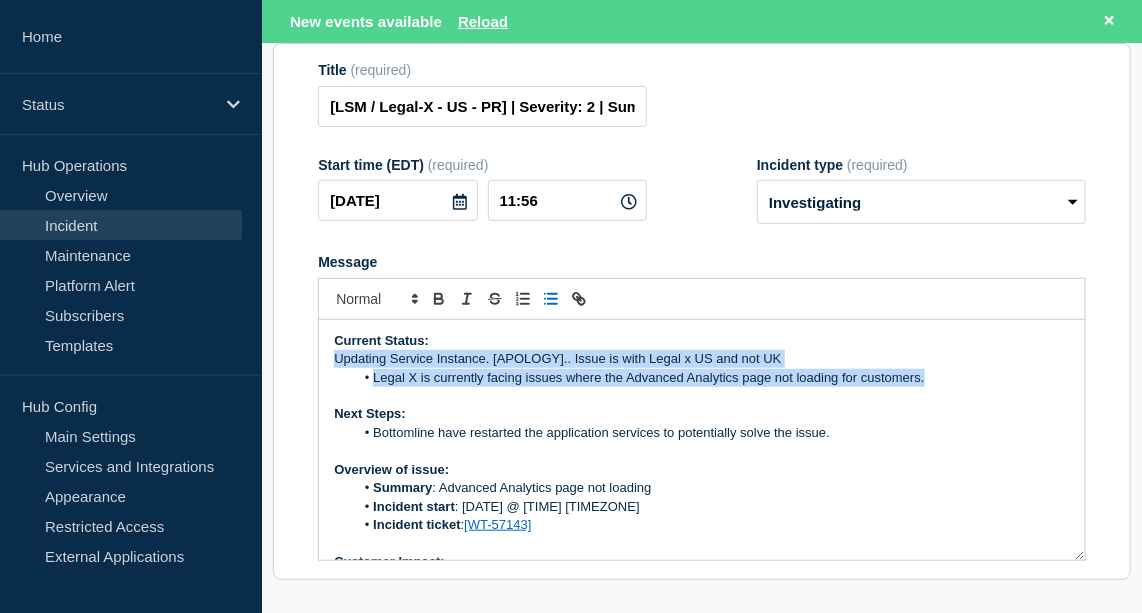 click 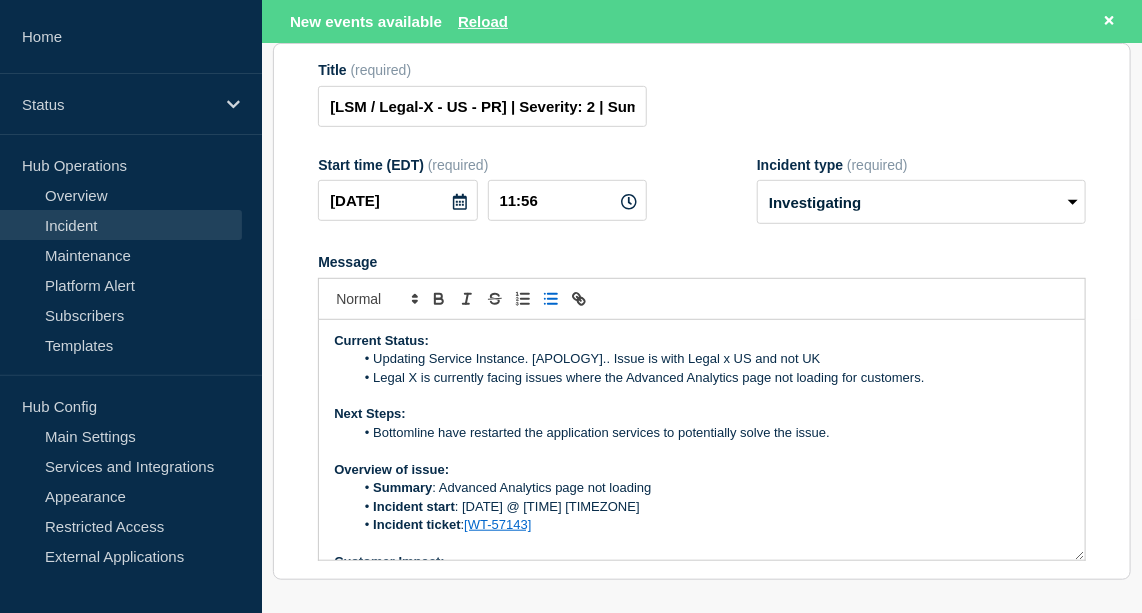 click at bounding box center (702, 396) 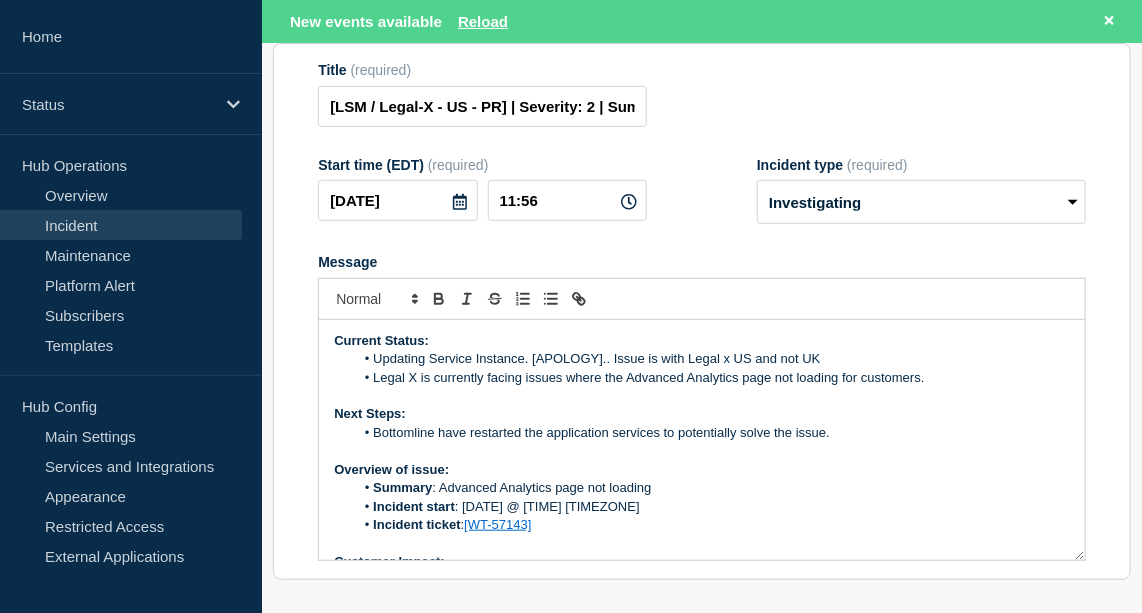click on "Updating Service Instance. [APOLOGY].. Issue is with Legal x US and not UK" at bounding box center [712, 359] 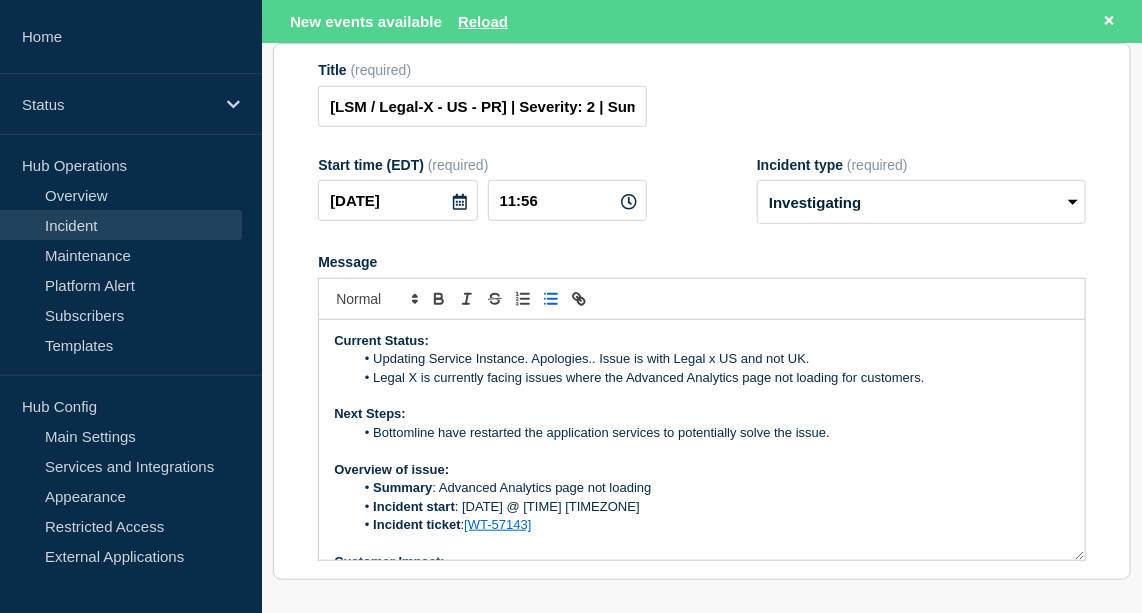 scroll, scrollTop: 190, scrollLeft: 0, axis: vertical 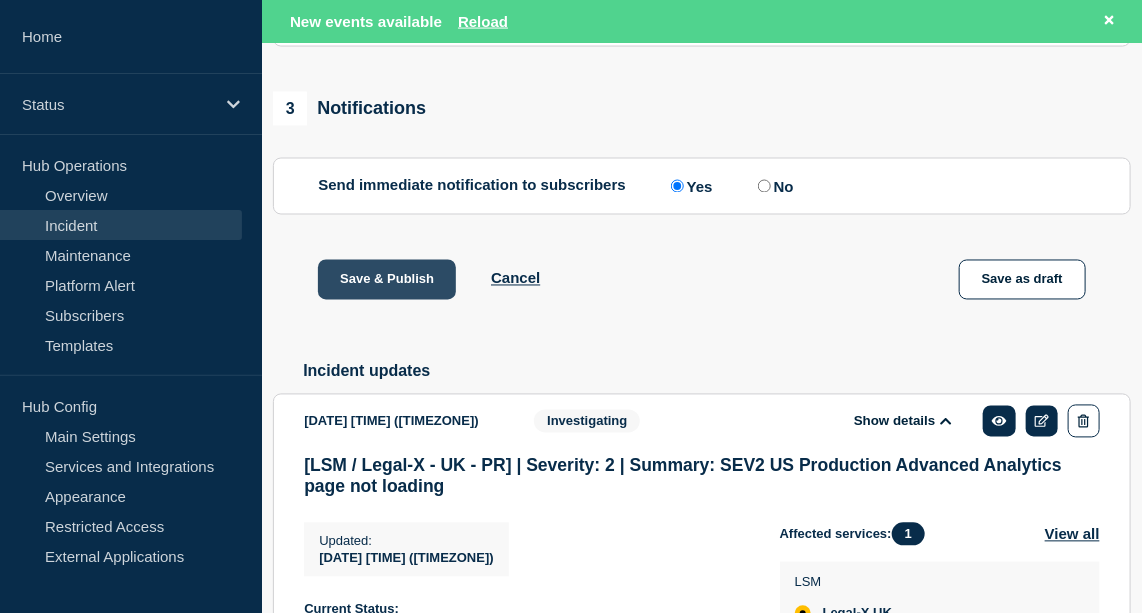click on "Save & Publish" at bounding box center (387, 280) 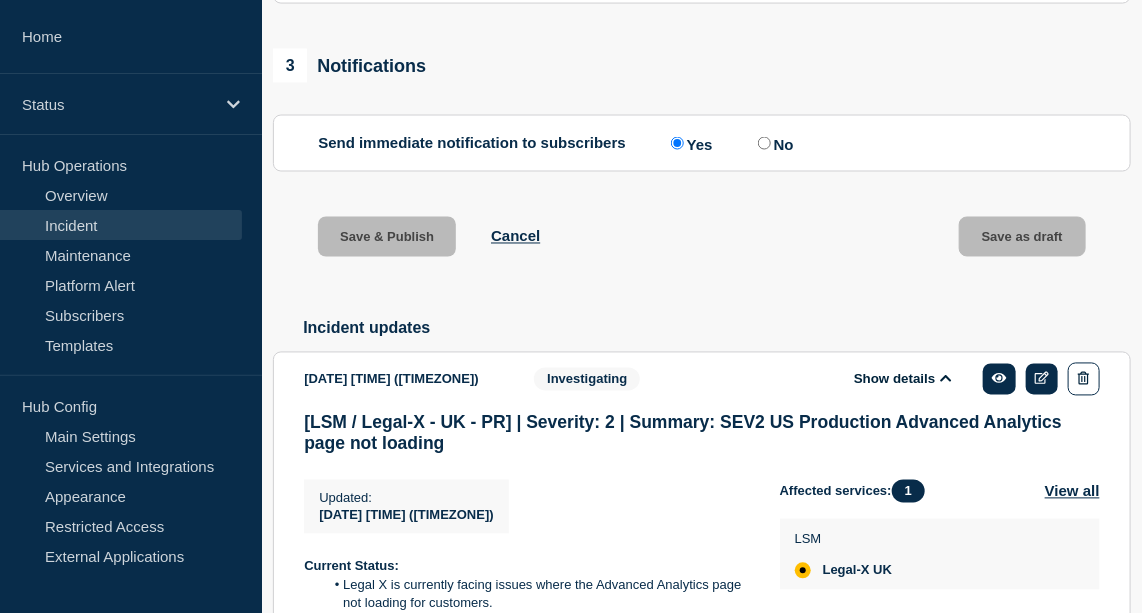 scroll, scrollTop: 1128, scrollLeft: 0, axis: vertical 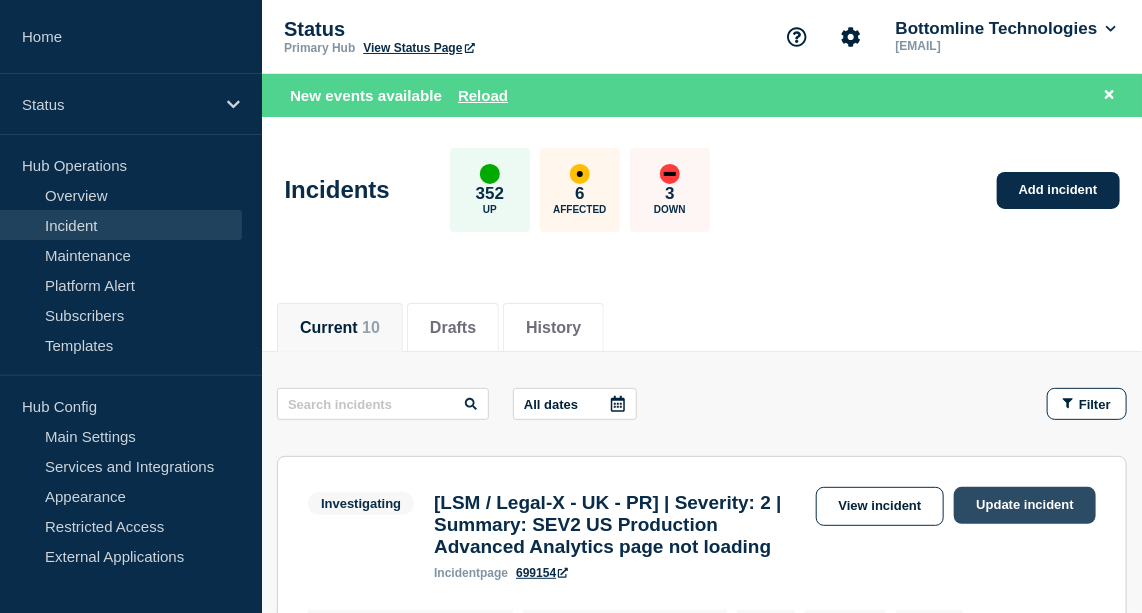 click on "Update incident" at bounding box center [1025, 505] 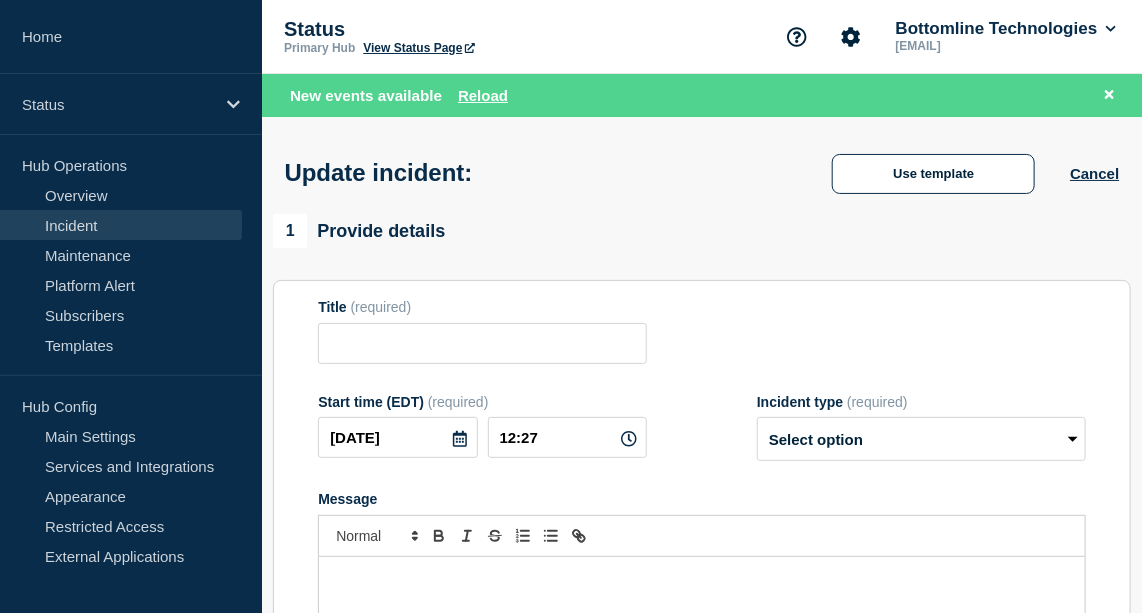 type on "[LSM / Legal-X - US - PR] | Severity: 2 | Summary: SEV2 US Production Advanced Analytics  page not loading" 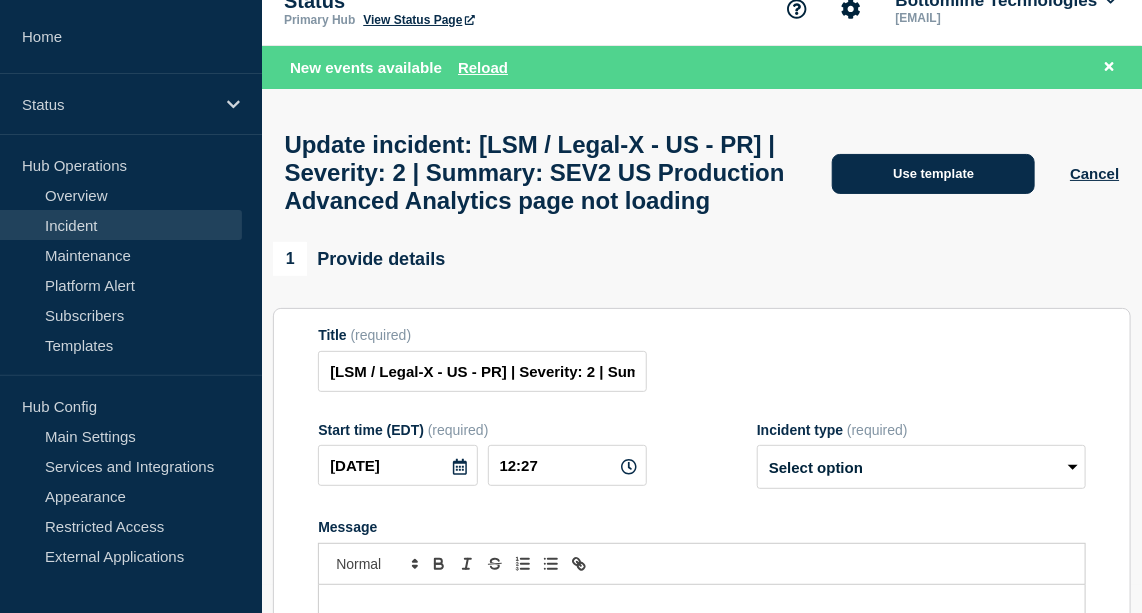 scroll, scrollTop: 38, scrollLeft: 0, axis: vertical 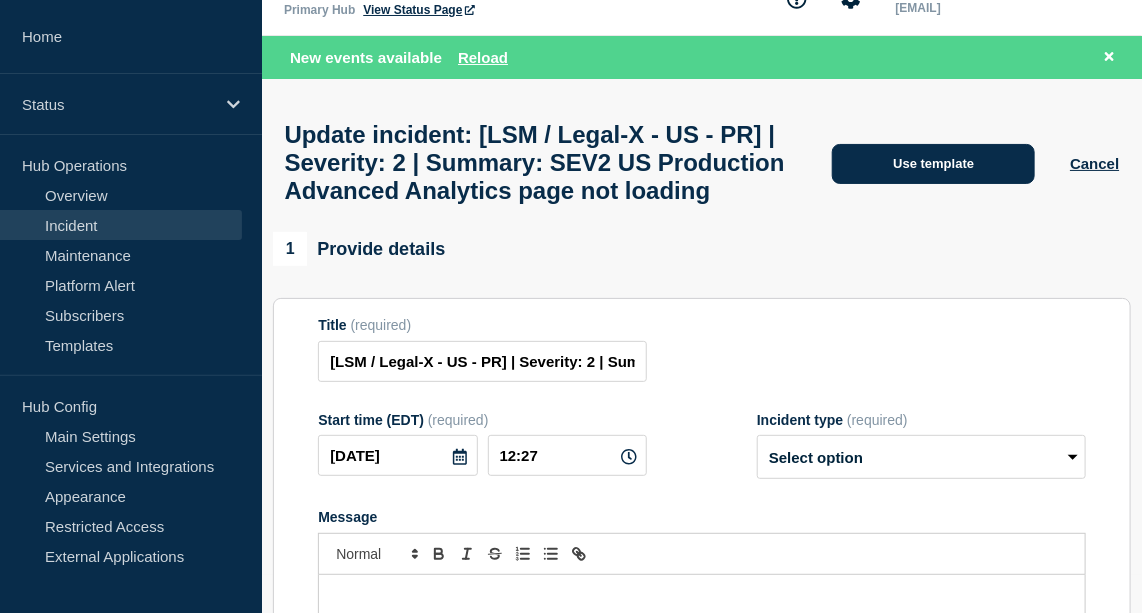 click on "Use template" at bounding box center [933, 164] 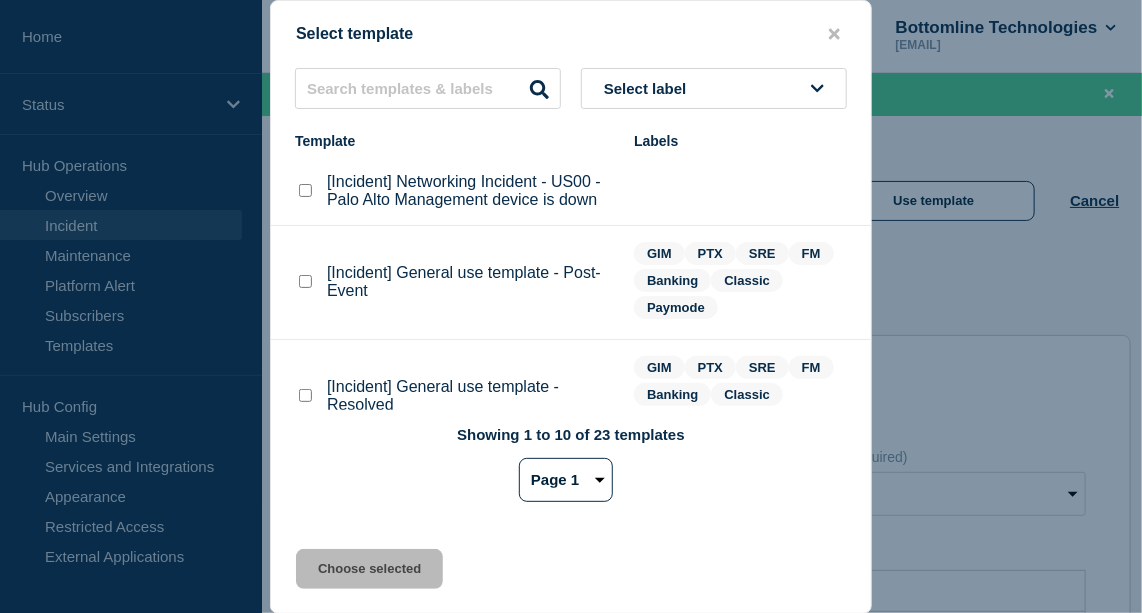 scroll, scrollTop: 0, scrollLeft: 0, axis: both 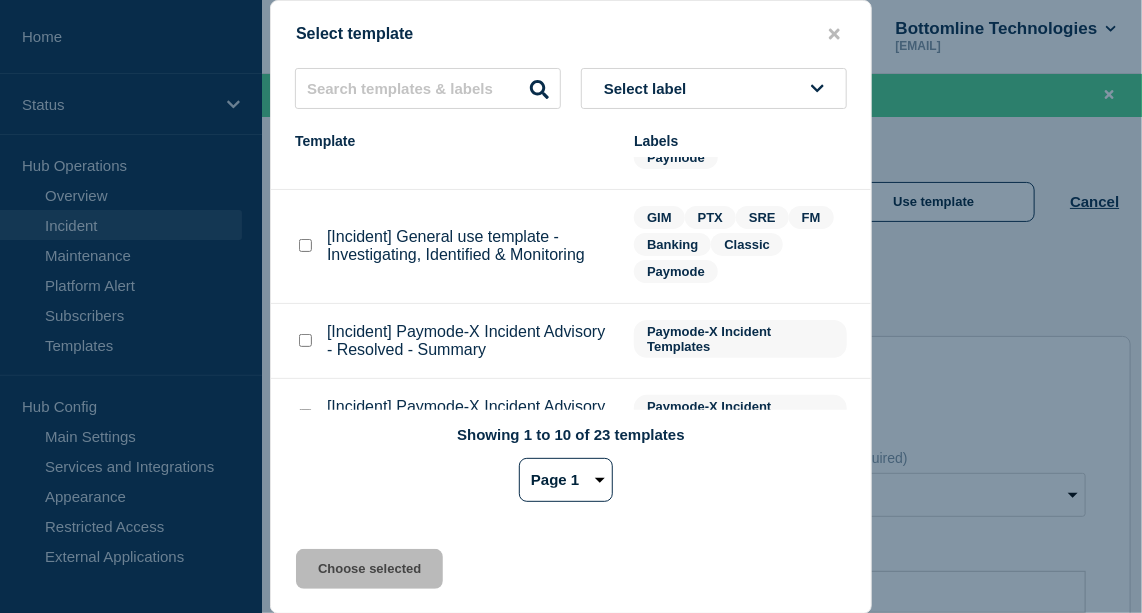 click at bounding box center [305, 245] 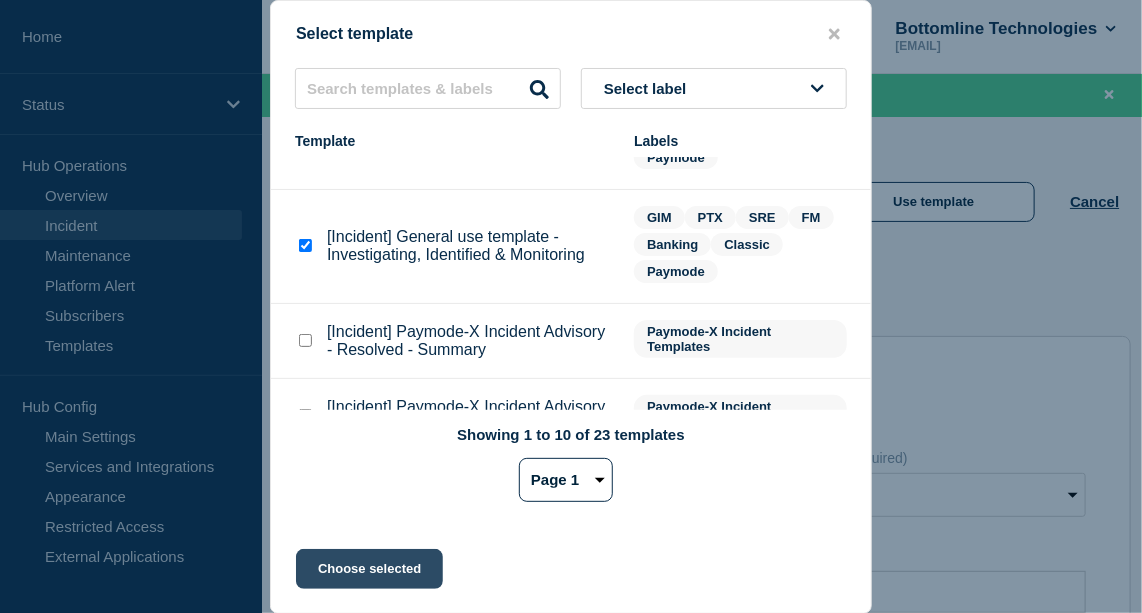 click on "Choose selected" 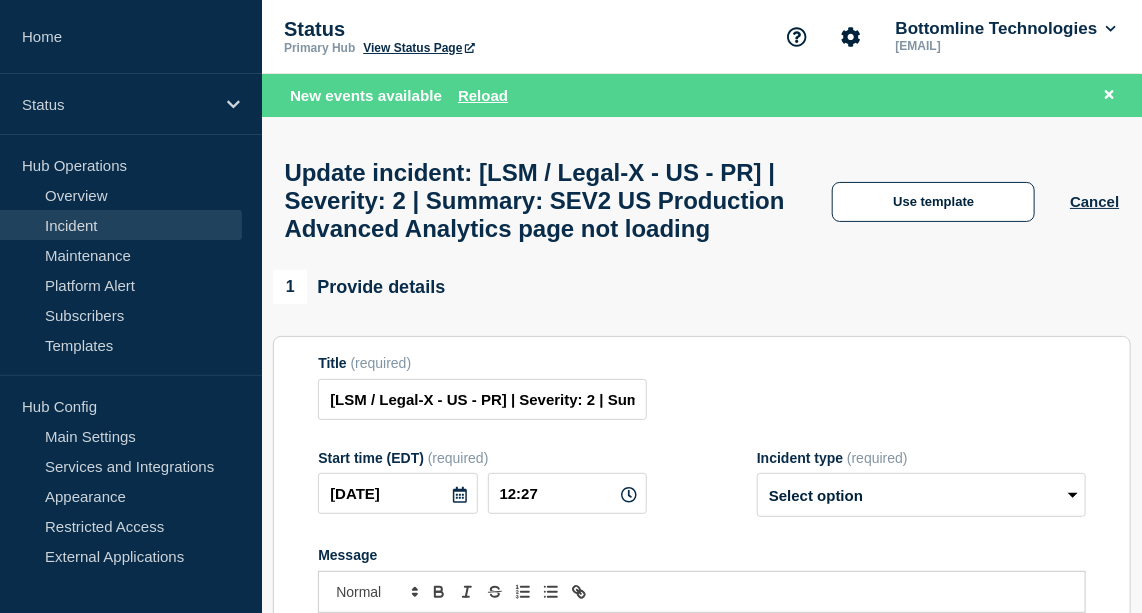select on "investigating" 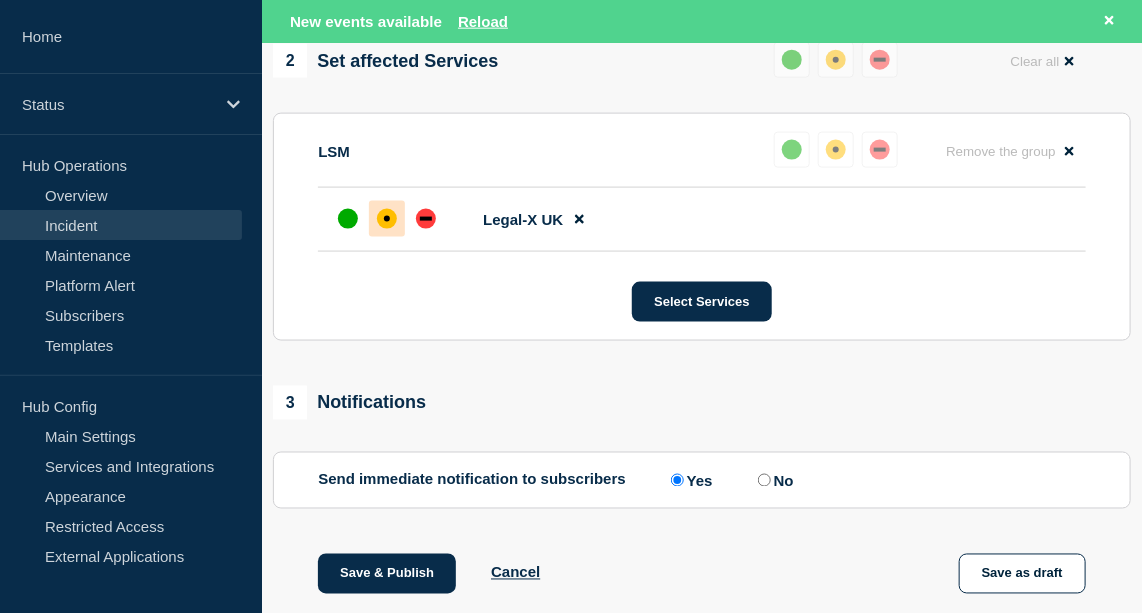 scroll, scrollTop: 1279, scrollLeft: 0, axis: vertical 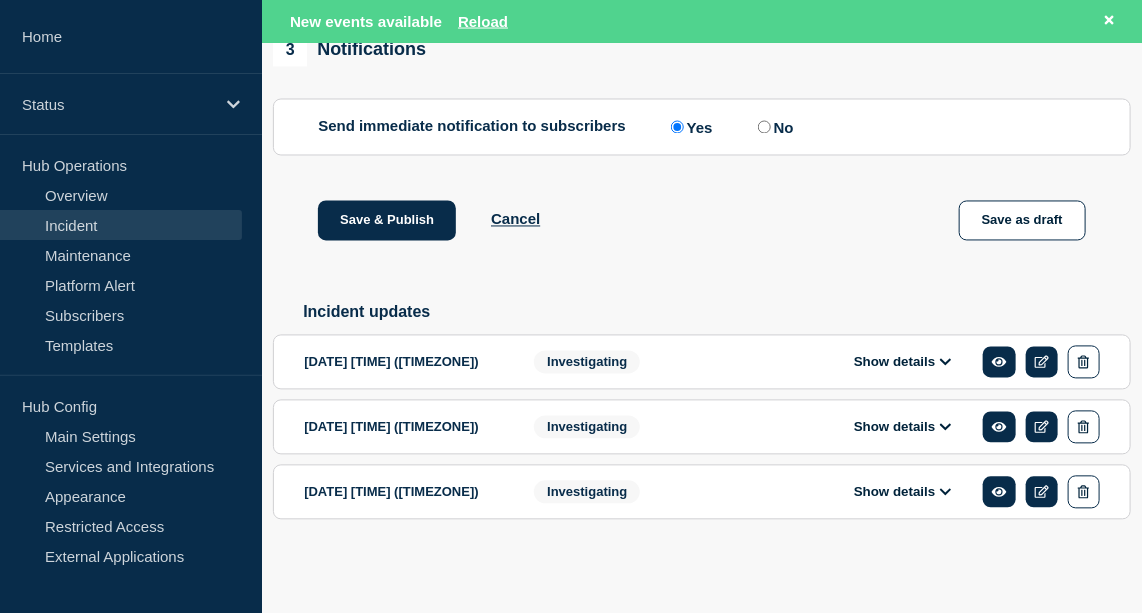 click on "Show details" at bounding box center (903, 362) 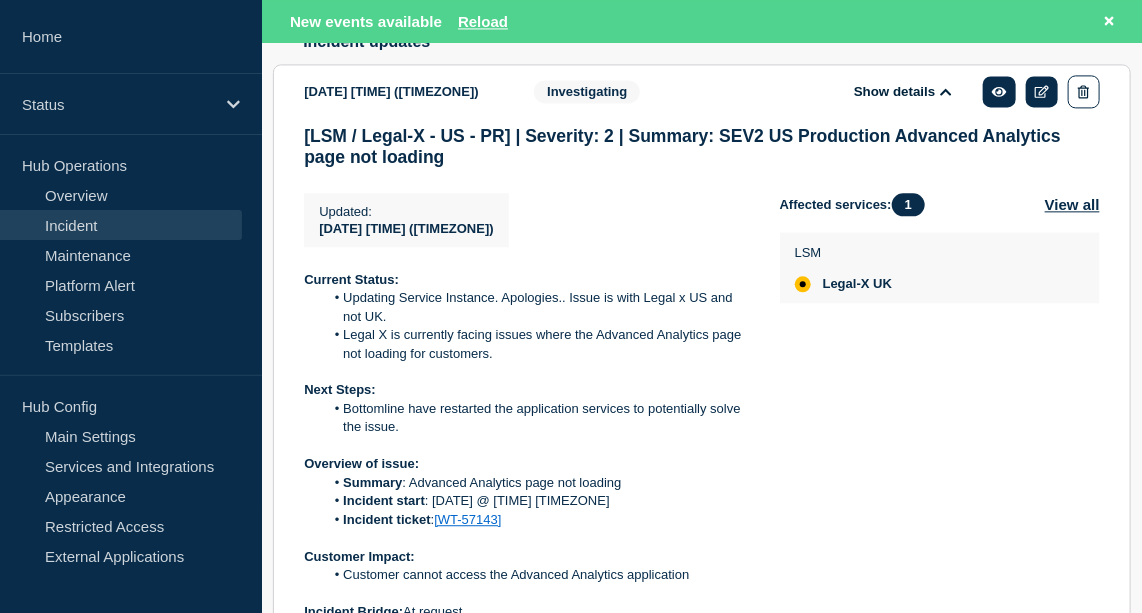 scroll, scrollTop: 1533, scrollLeft: 0, axis: vertical 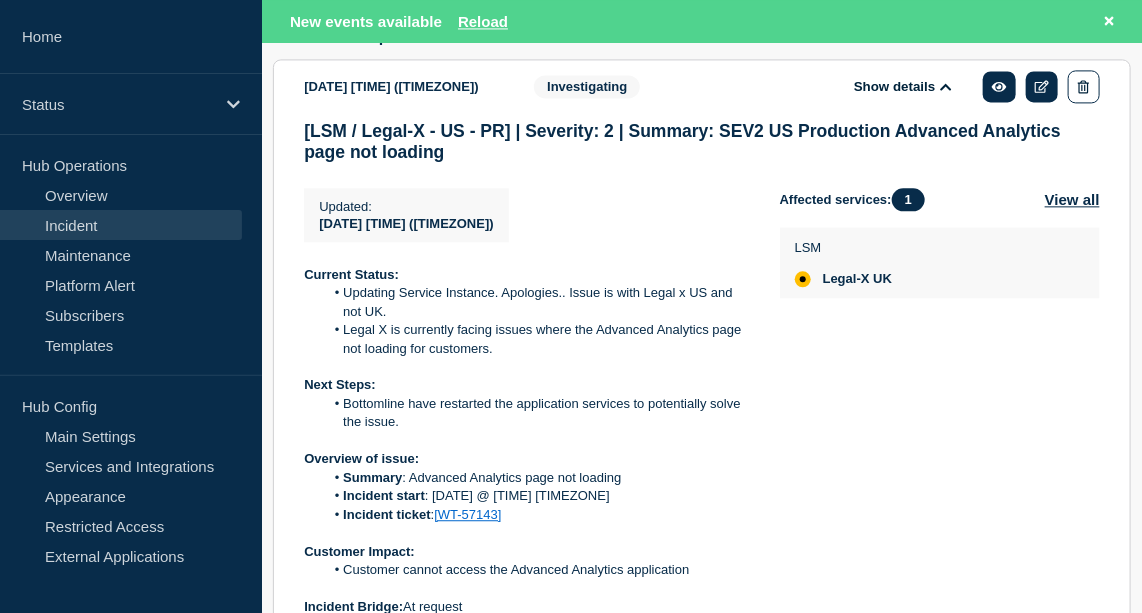 click on "Current Status:" at bounding box center (351, 274) 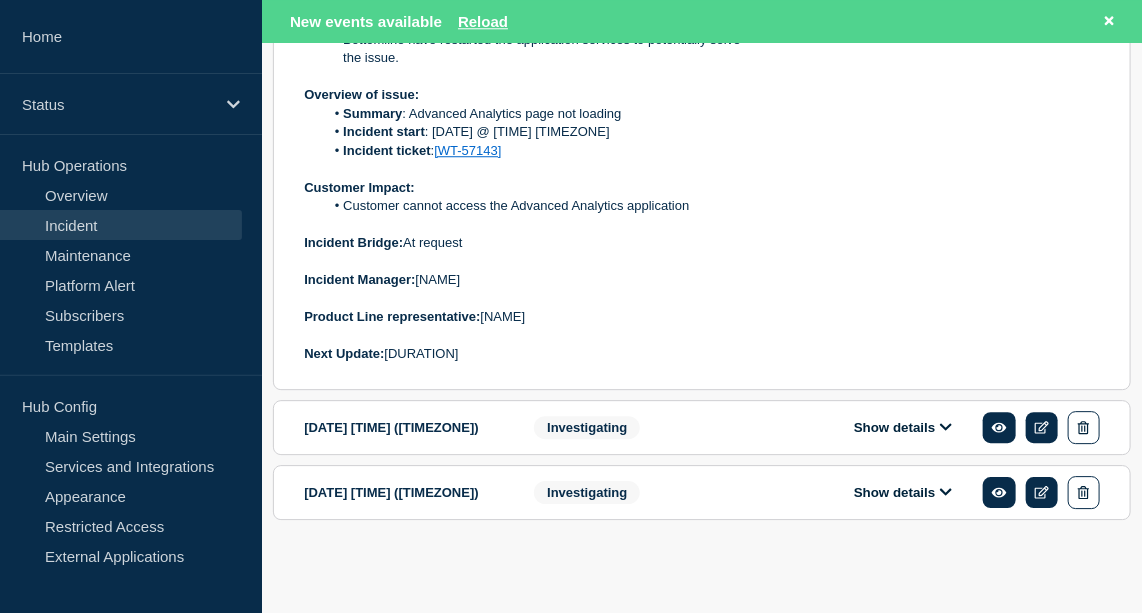 scroll, scrollTop: 1921, scrollLeft: 0, axis: vertical 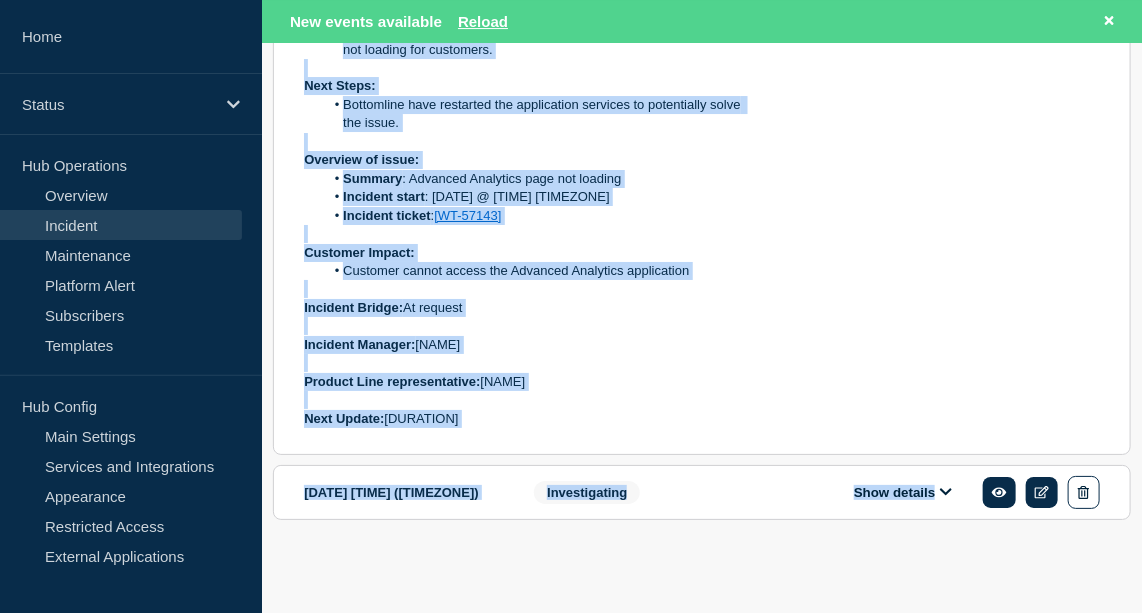 drag, startPoint x: 301, startPoint y: 263, endPoint x: 698, endPoint y: 419, distance: 426.5501 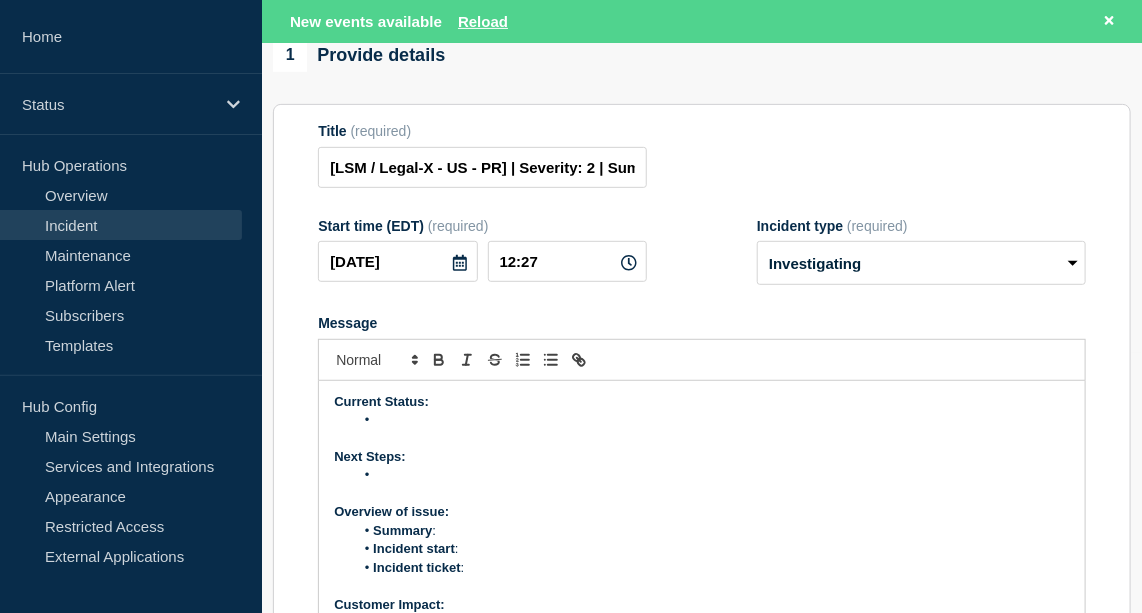 scroll, scrollTop: 269, scrollLeft: 0, axis: vertical 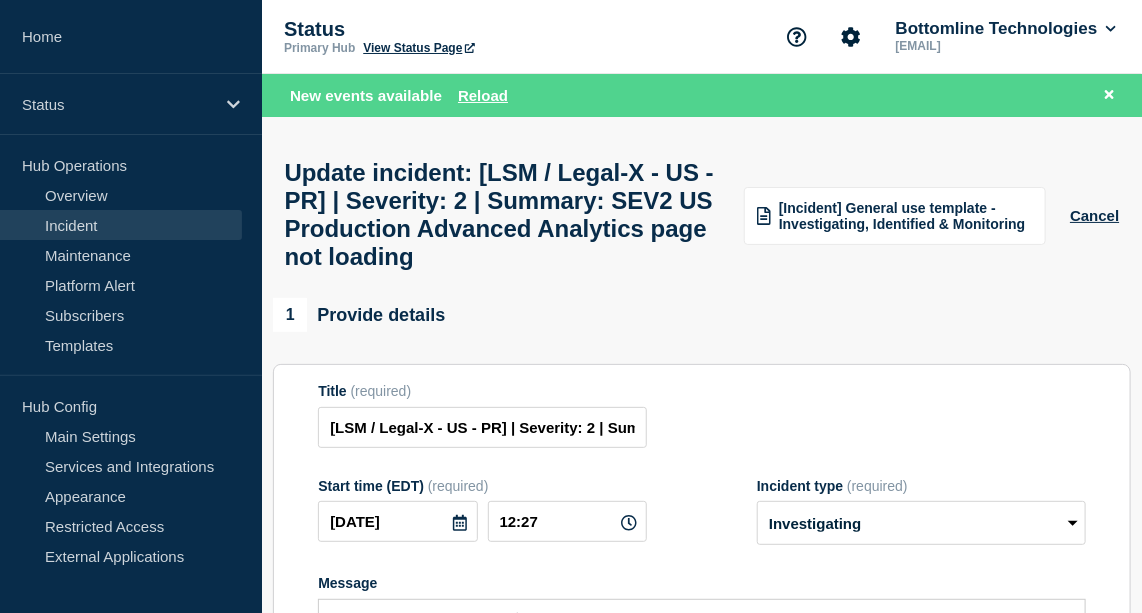 drag, startPoint x: 322, startPoint y: 410, endPoint x: 812, endPoint y: 547, distance: 508.79172 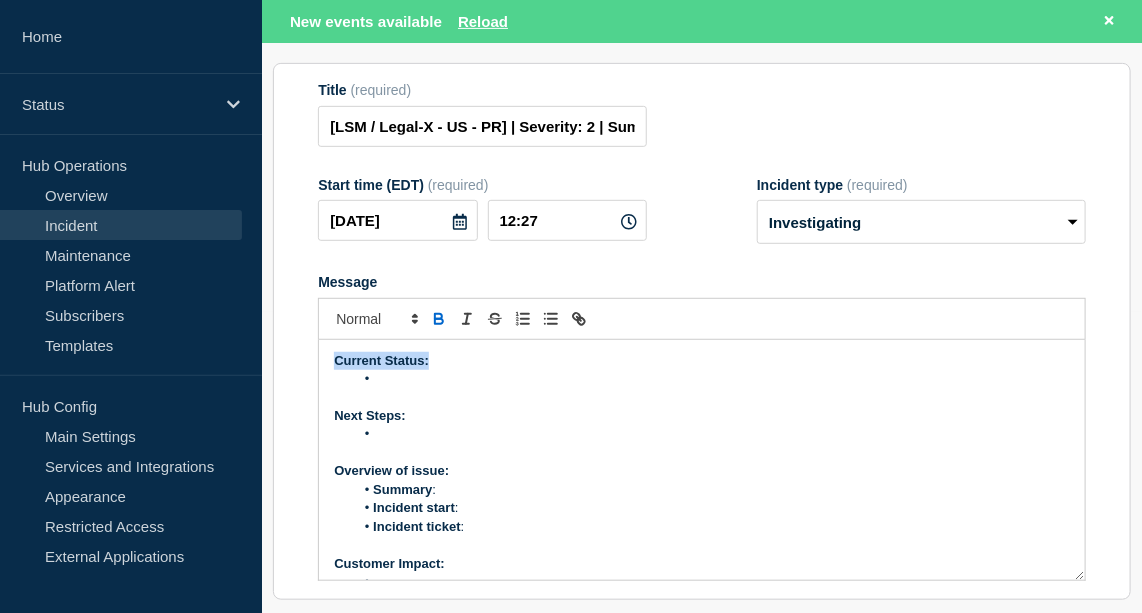 scroll, scrollTop: 310, scrollLeft: 0, axis: vertical 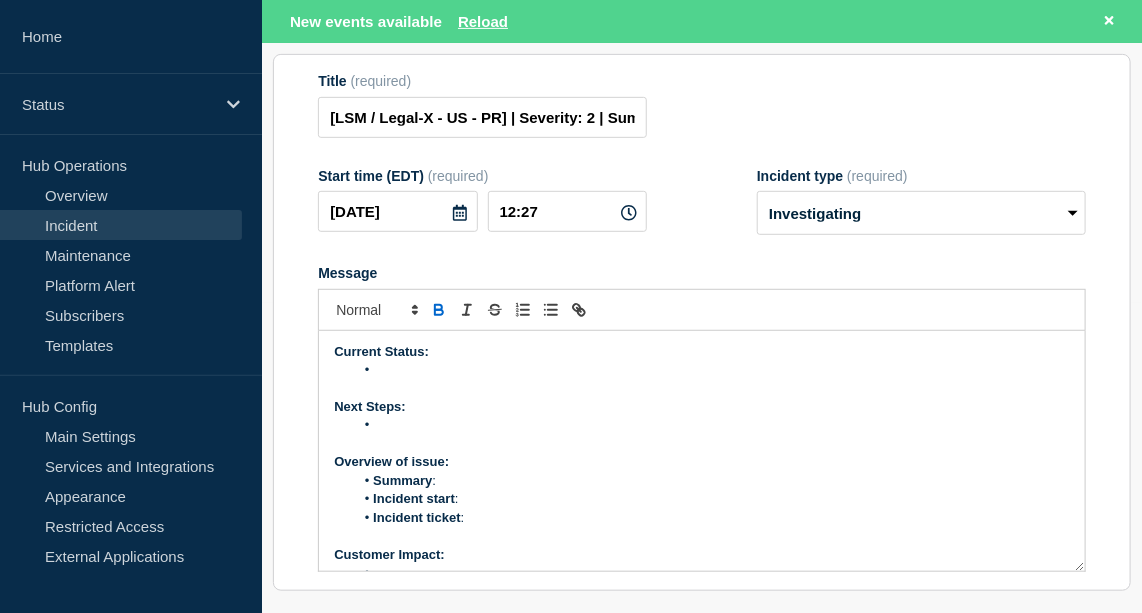 click at bounding box center (712, 370) 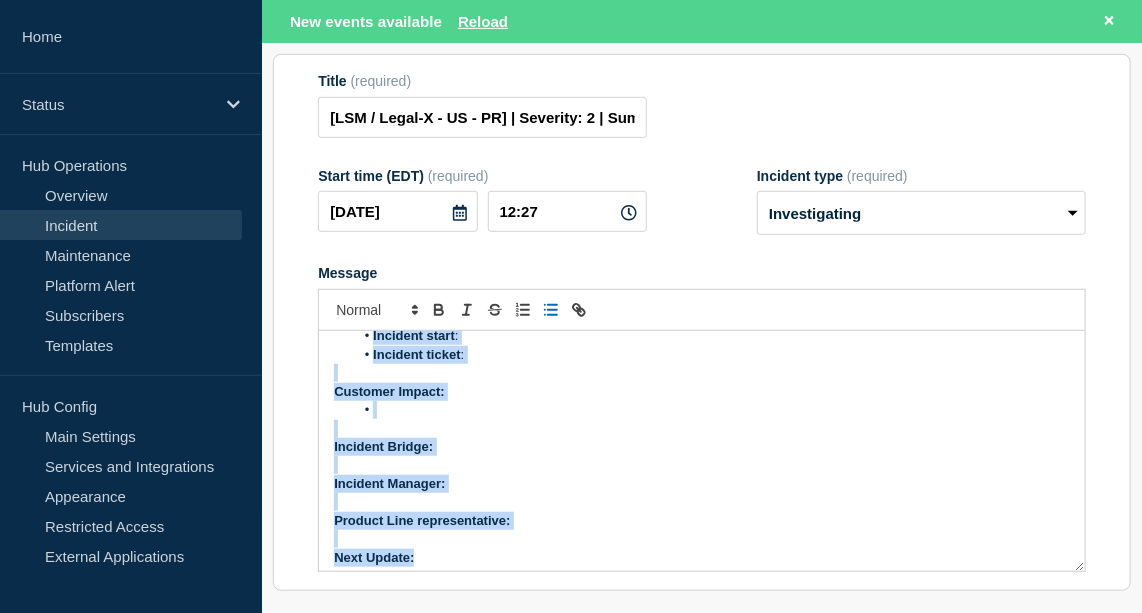 scroll, scrollTop: 171, scrollLeft: 0, axis: vertical 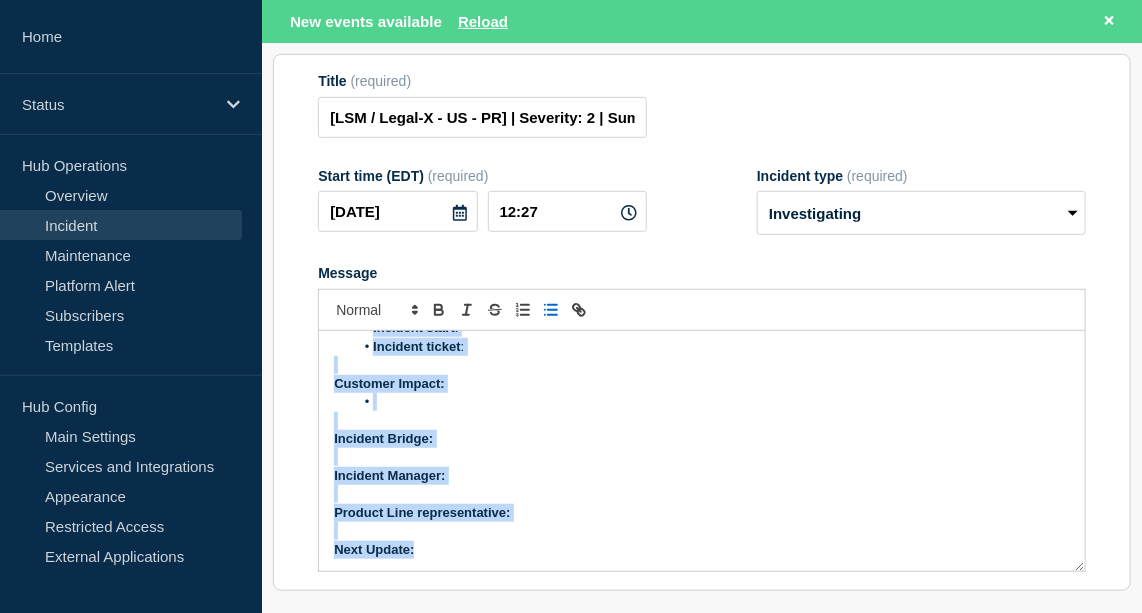 drag, startPoint x: 335, startPoint y: 372, endPoint x: 621, endPoint y: 564, distance: 344.4706 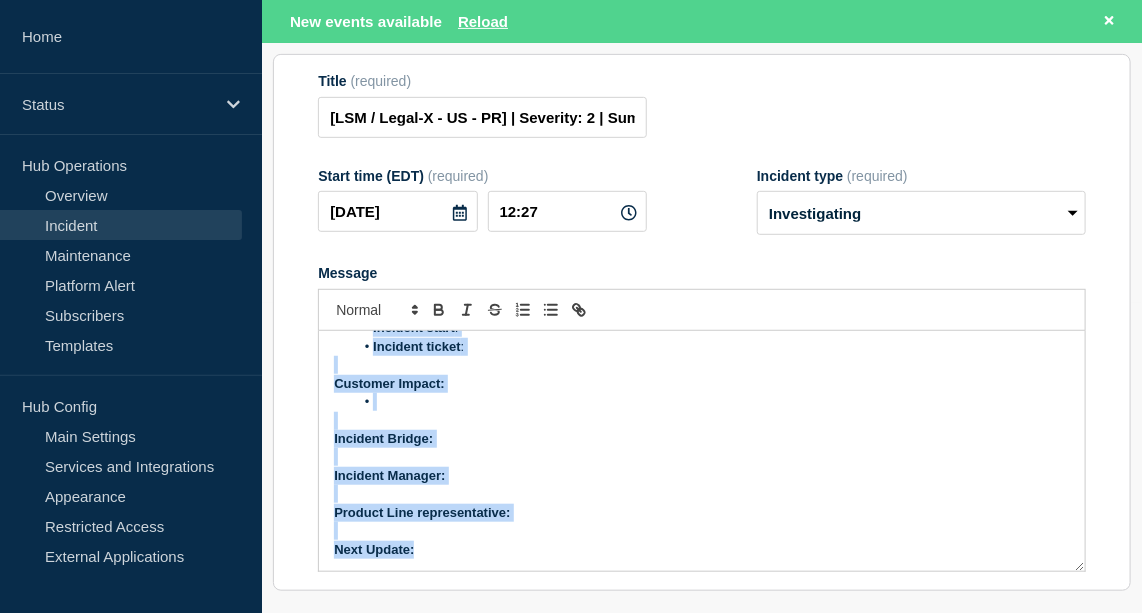 scroll, scrollTop: 433, scrollLeft: 0, axis: vertical 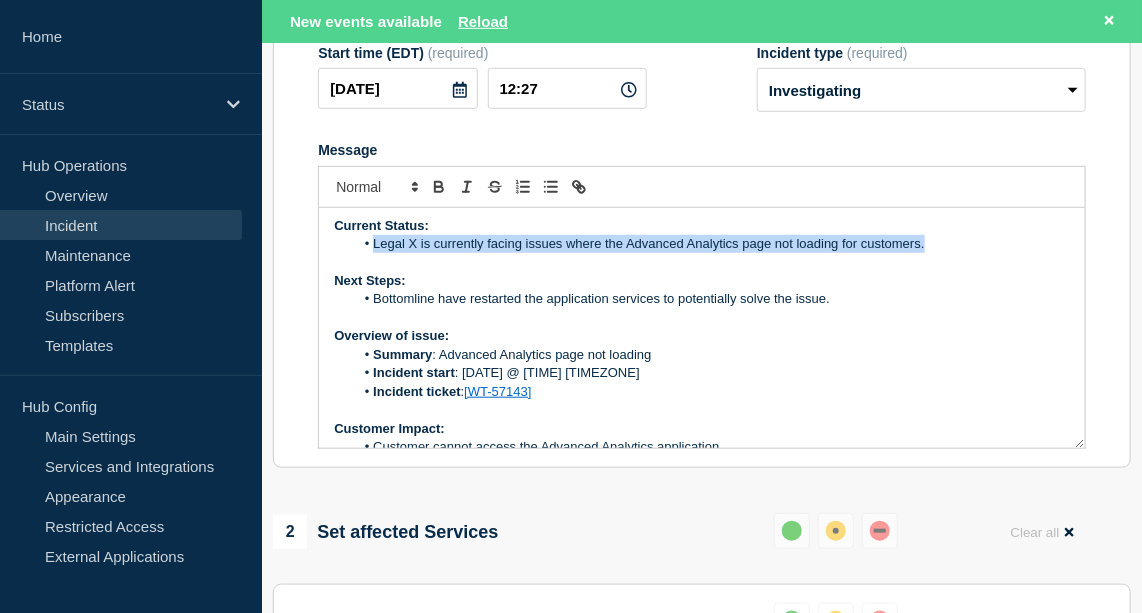 drag, startPoint x: 370, startPoint y: 263, endPoint x: 963, endPoint y: 270, distance: 593.0413 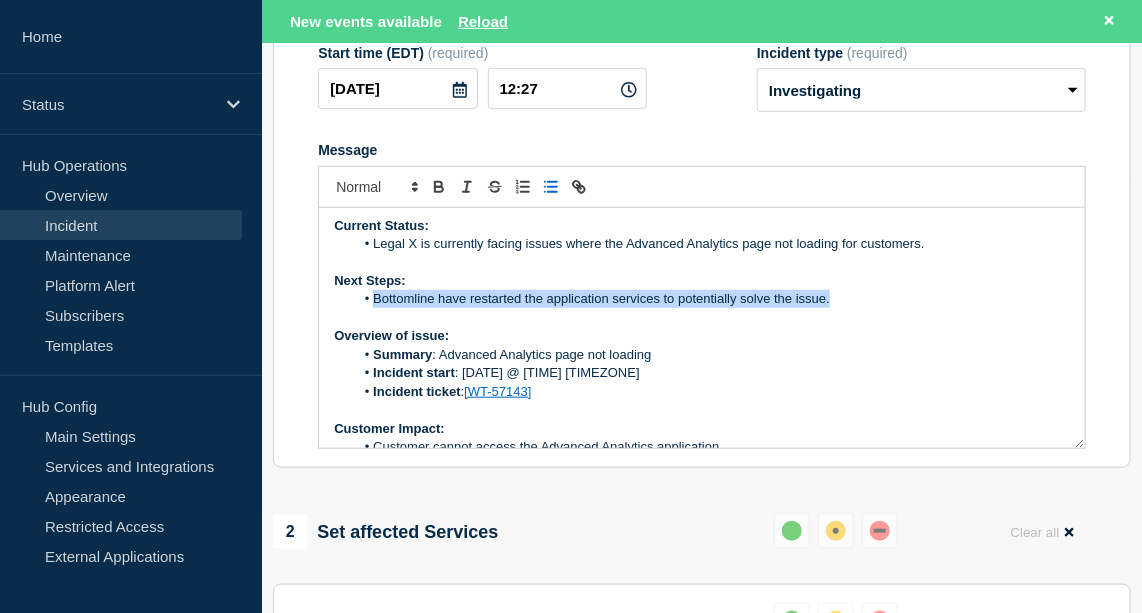 drag, startPoint x: 829, startPoint y: 325, endPoint x: 364, endPoint y: 318, distance: 465.05267 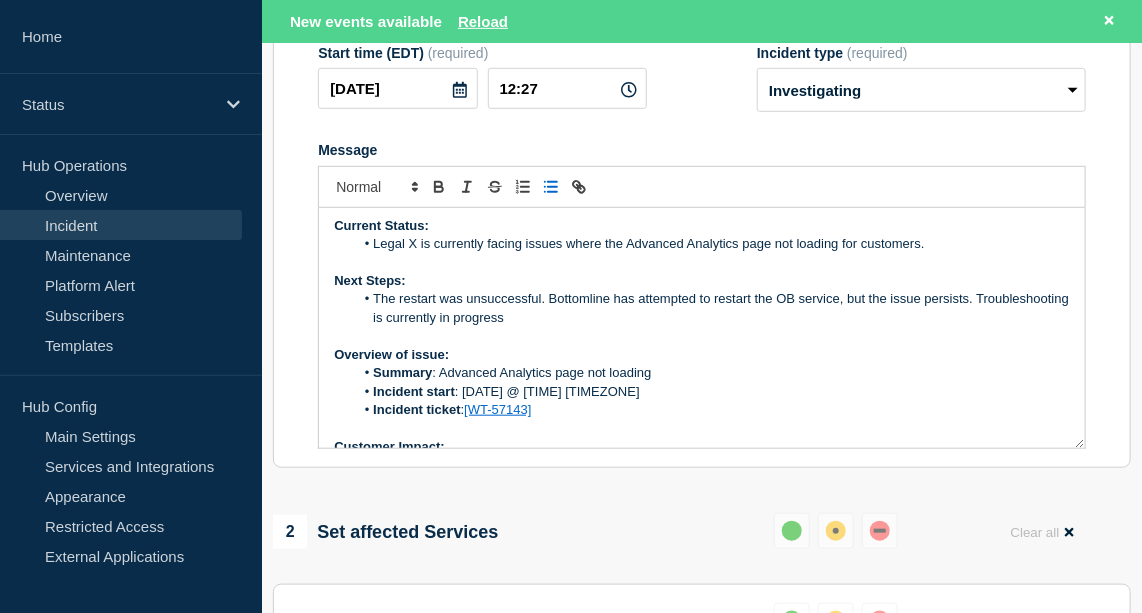 click on "The restart was unsuccessful. Bottomline has attempted to restart the OB service, but the issue persists. Troubleshooting is currently in progress" at bounding box center [712, 308] 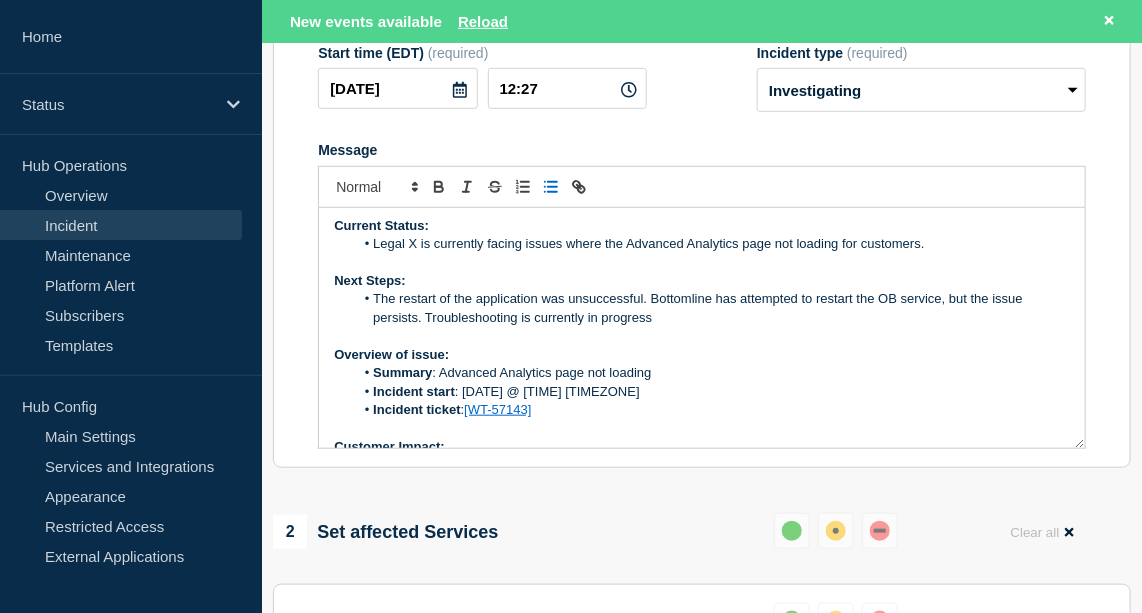 click on "The restart of the application was unsuccessful. Bottomline has attempted to restart the OB service, but the issue persists. Troubleshooting is currently in progress" at bounding box center [712, 308] 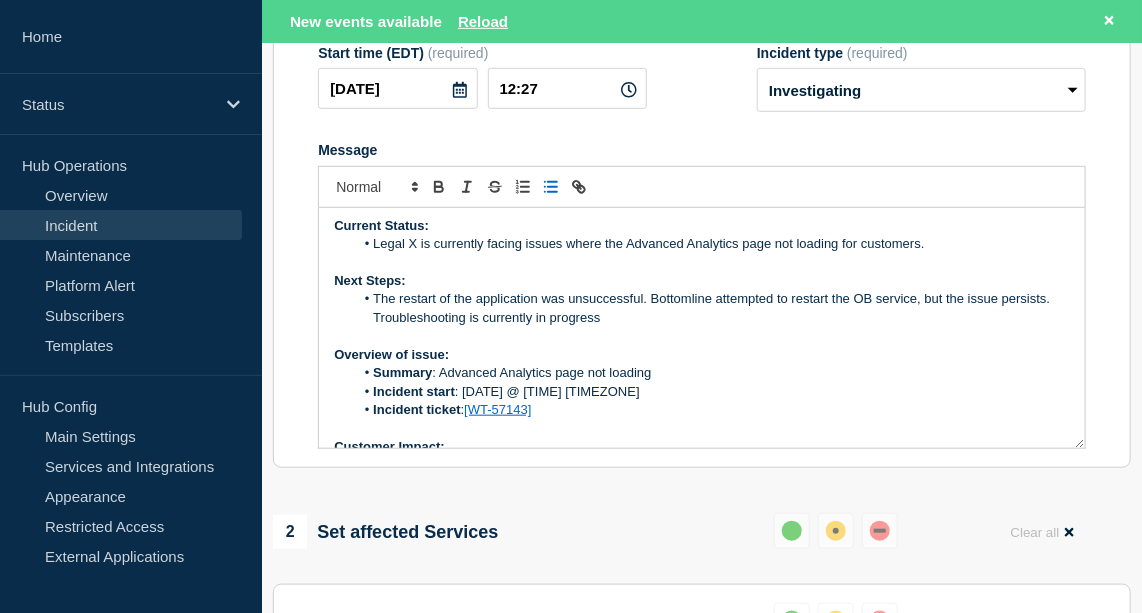 click on "The restart of the application was unsuccessful. Bottomline attempted to restart the OB service, but the issue persists. Troubleshooting is currently in progress" at bounding box center (712, 308) 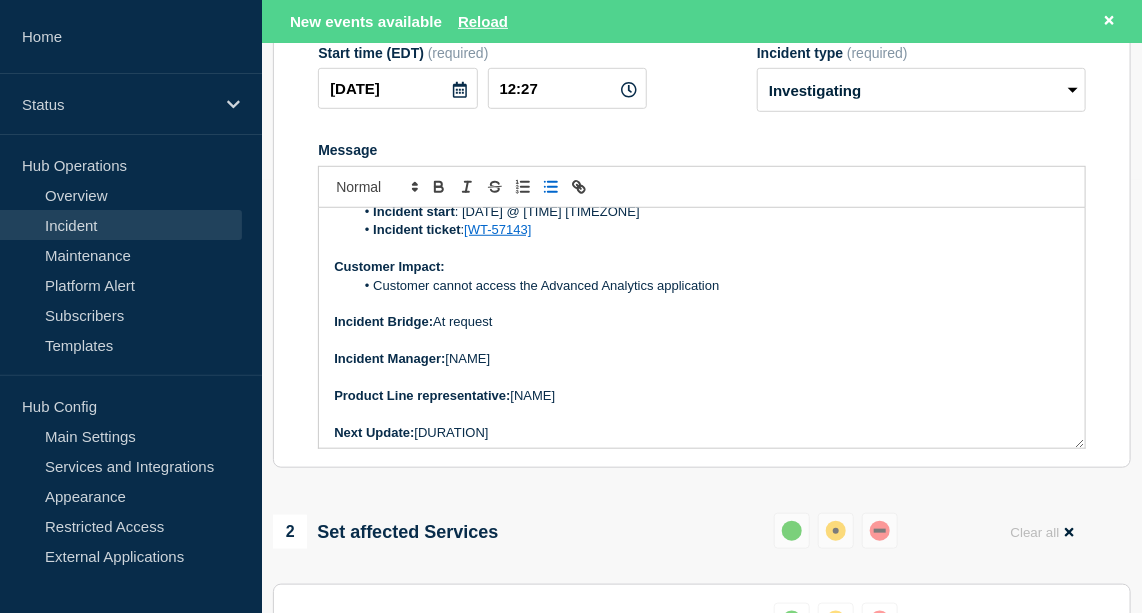 scroll, scrollTop: 190, scrollLeft: 0, axis: vertical 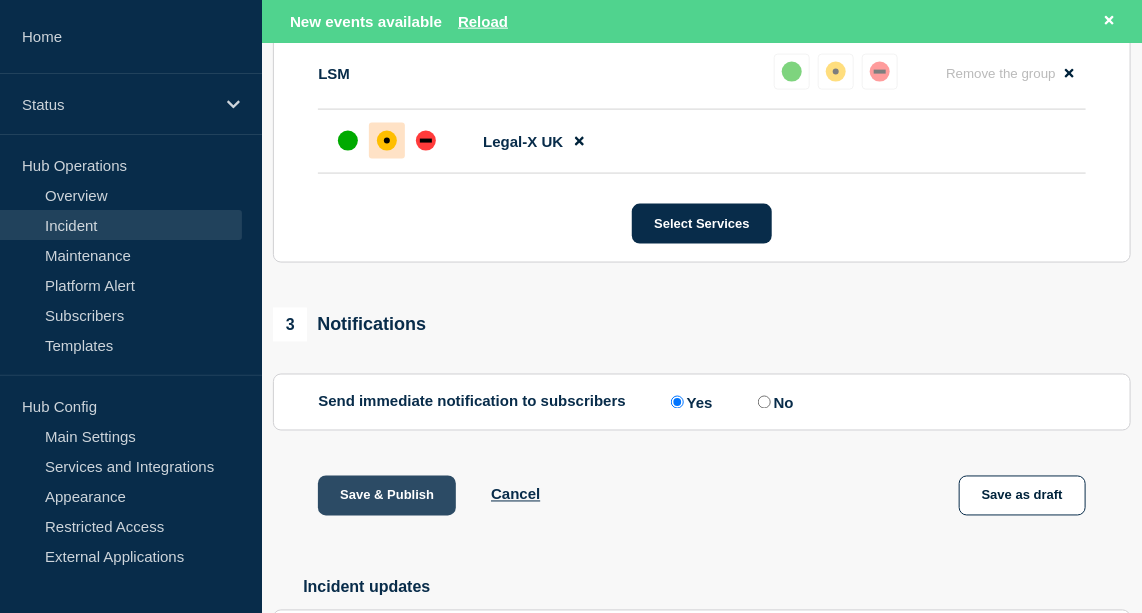 click on "Save & Publish" at bounding box center [387, 496] 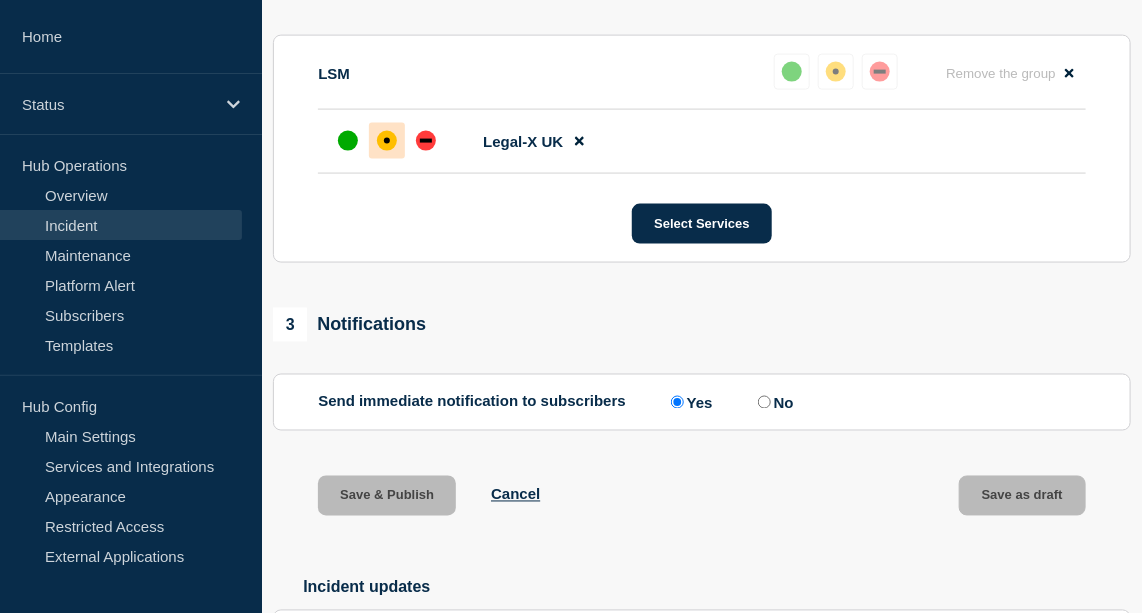 scroll, scrollTop: 939, scrollLeft: 0, axis: vertical 